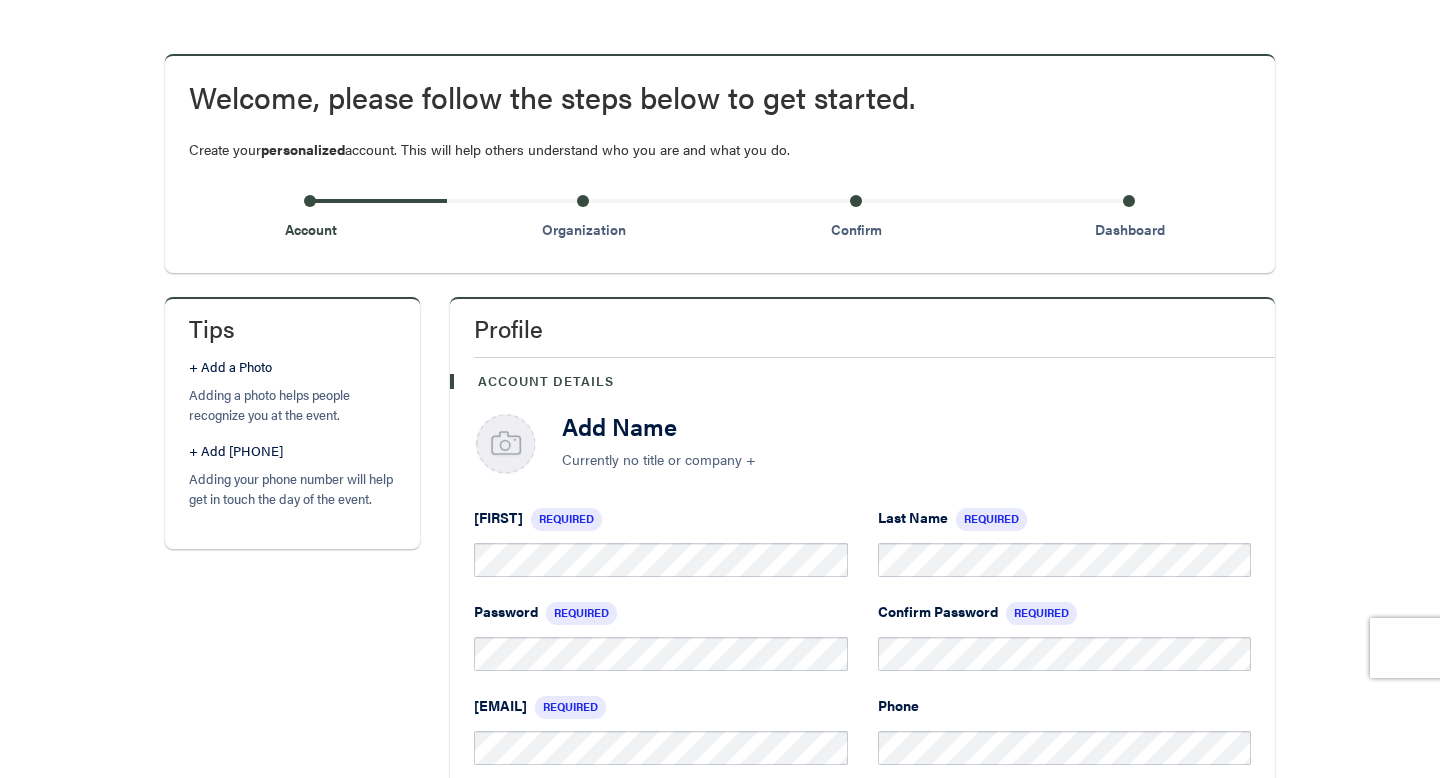 scroll, scrollTop: 370, scrollLeft: 0, axis: vertical 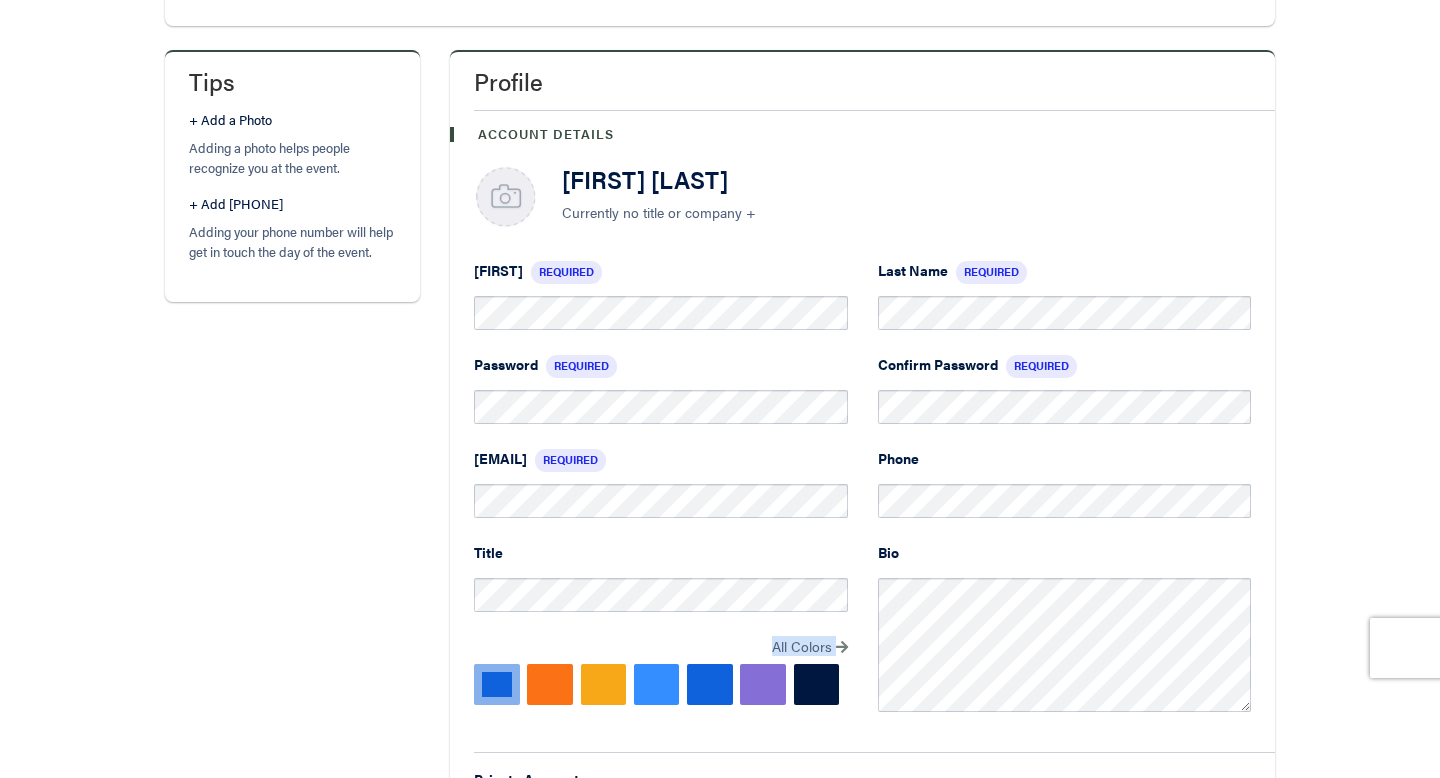 click on "Title
All Colors
Suggested Colors
HEX
Set Color" at bounding box center (661, 307) 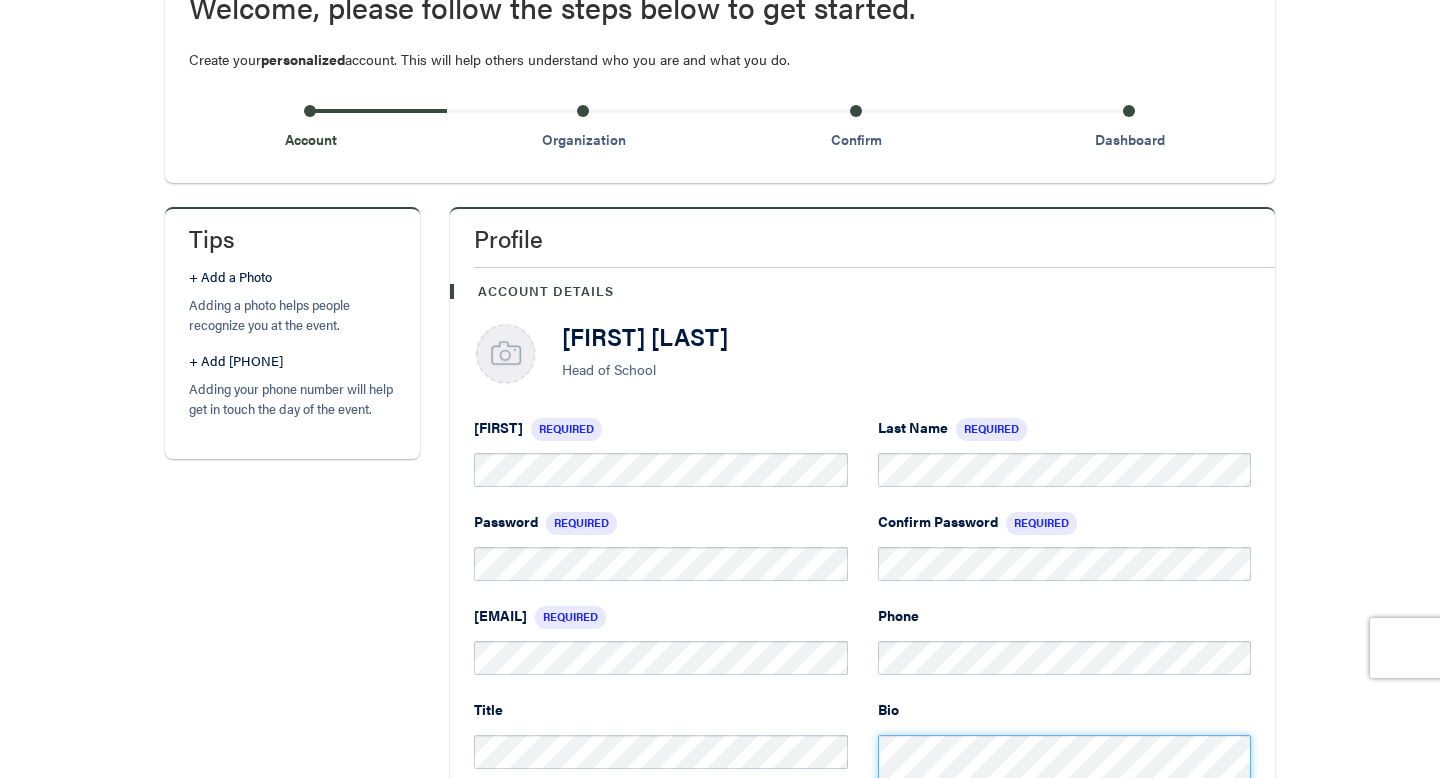 scroll, scrollTop: 119, scrollLeft: 0, axis: vertical 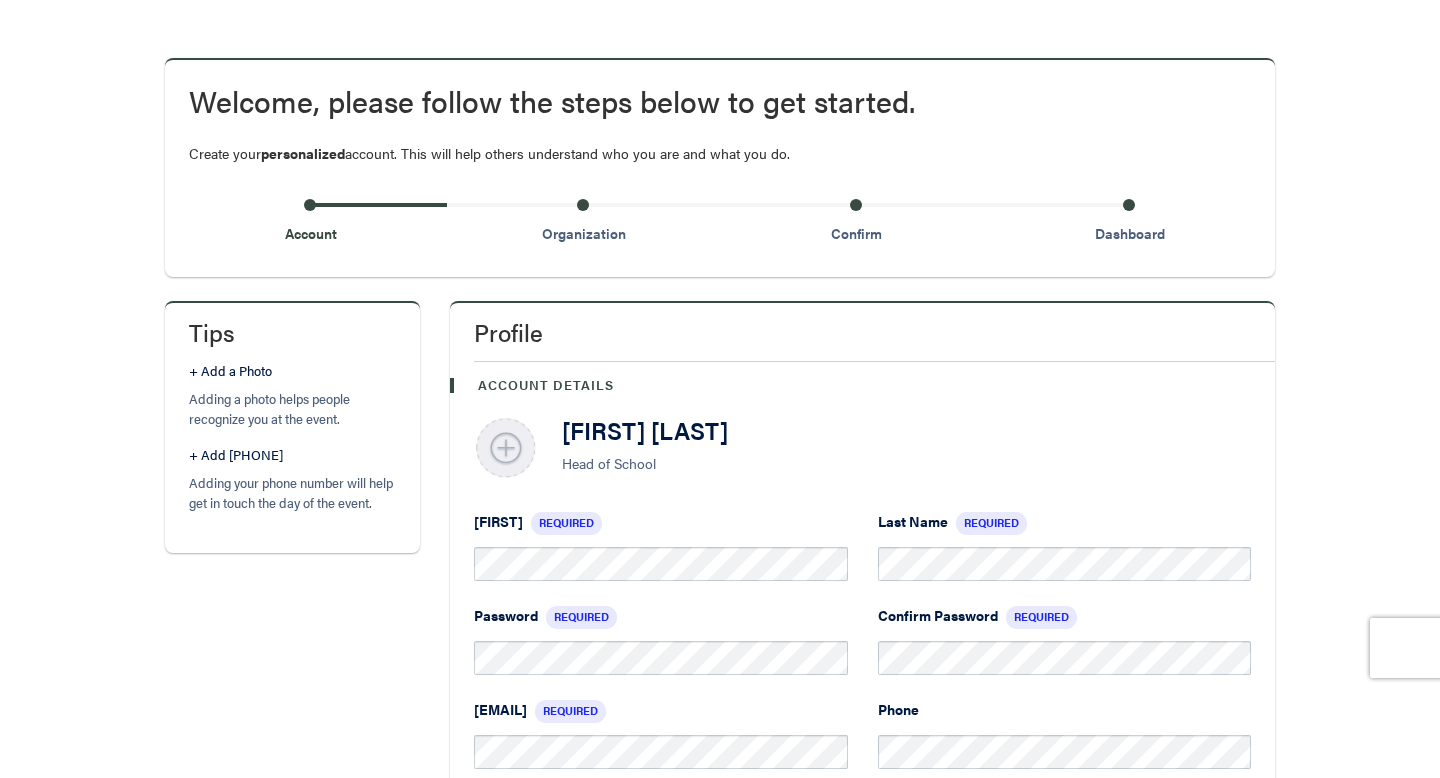 click at bounding box center (506, 449) 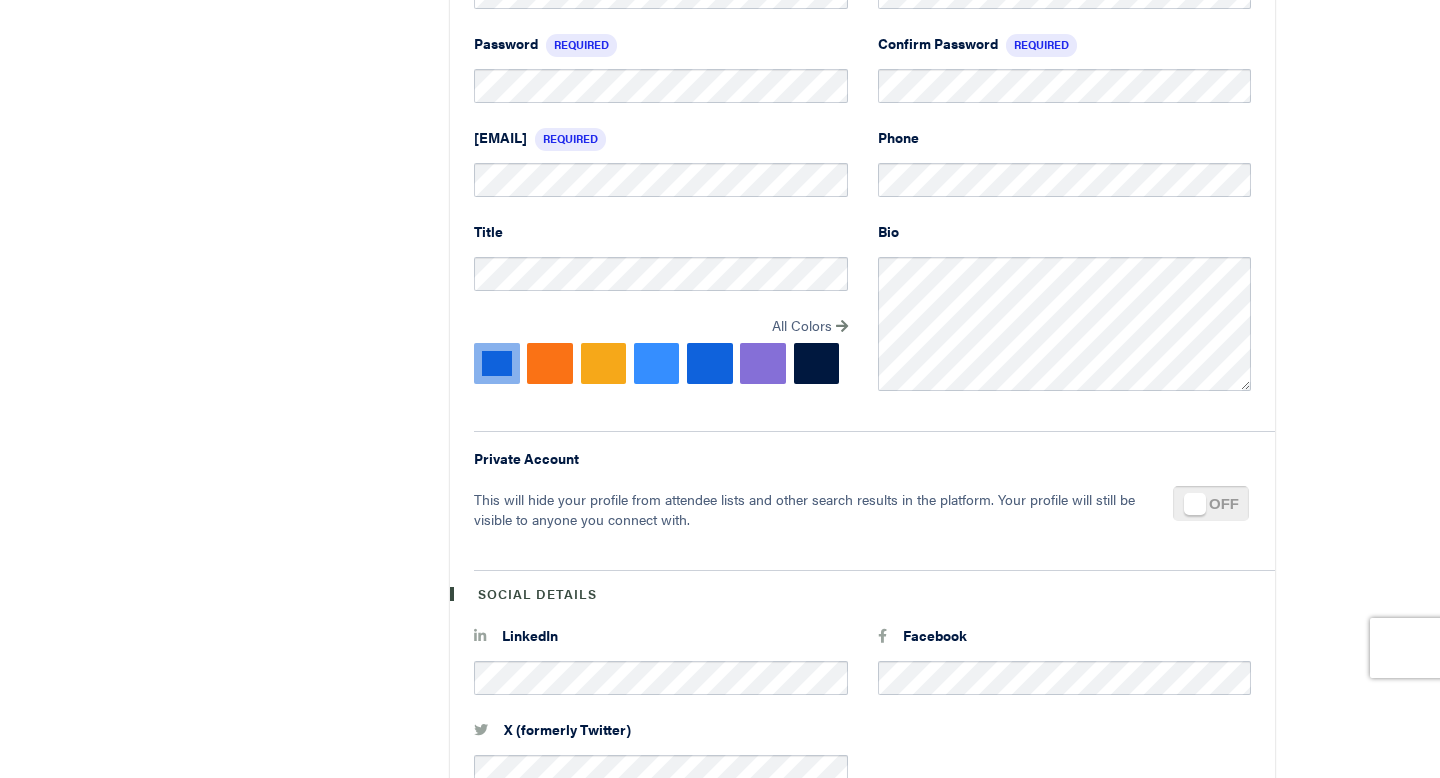 scroll, scrollTop: 903, scrollLeft: 0, axis: vertical 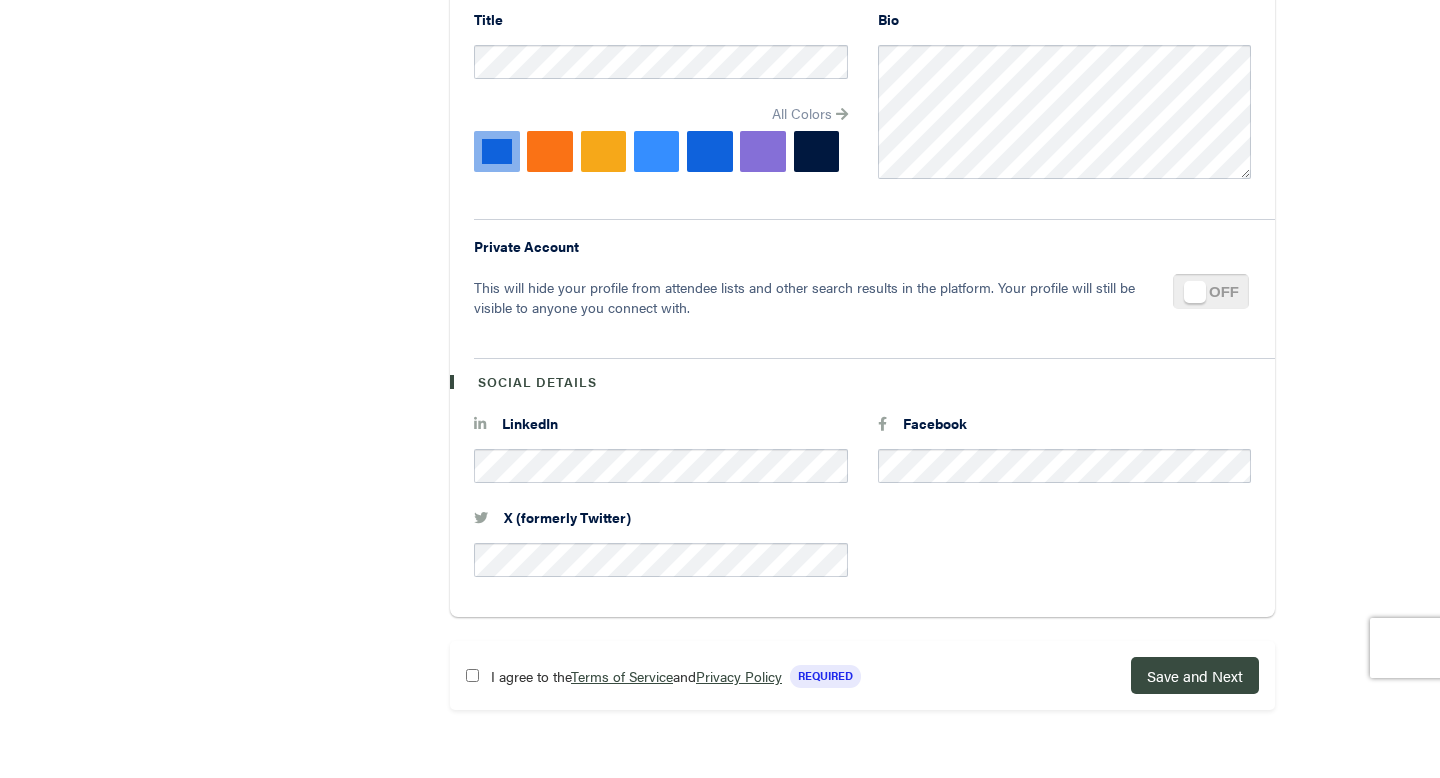click on "All Colors" at bounding box center [802, 113] 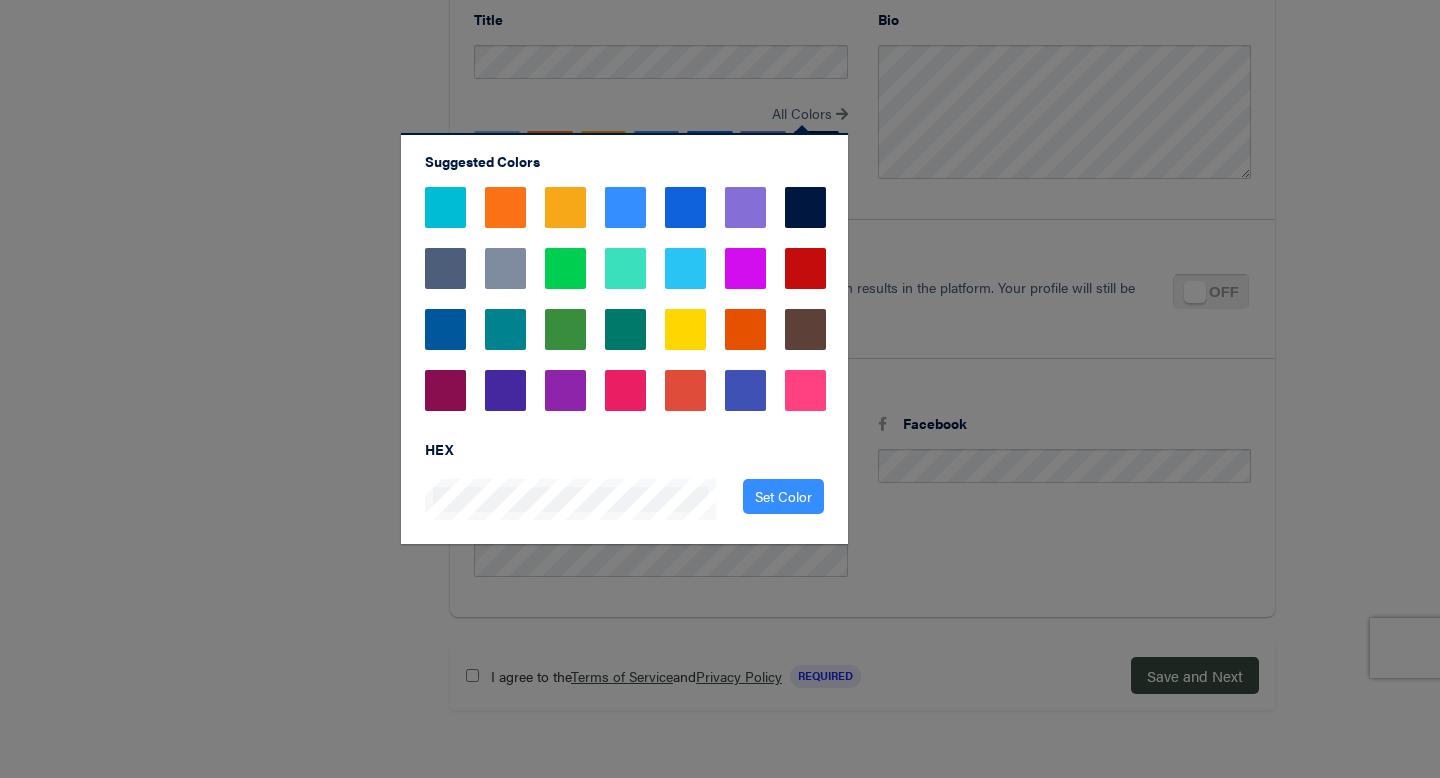 click at bounding box center (565, 329) 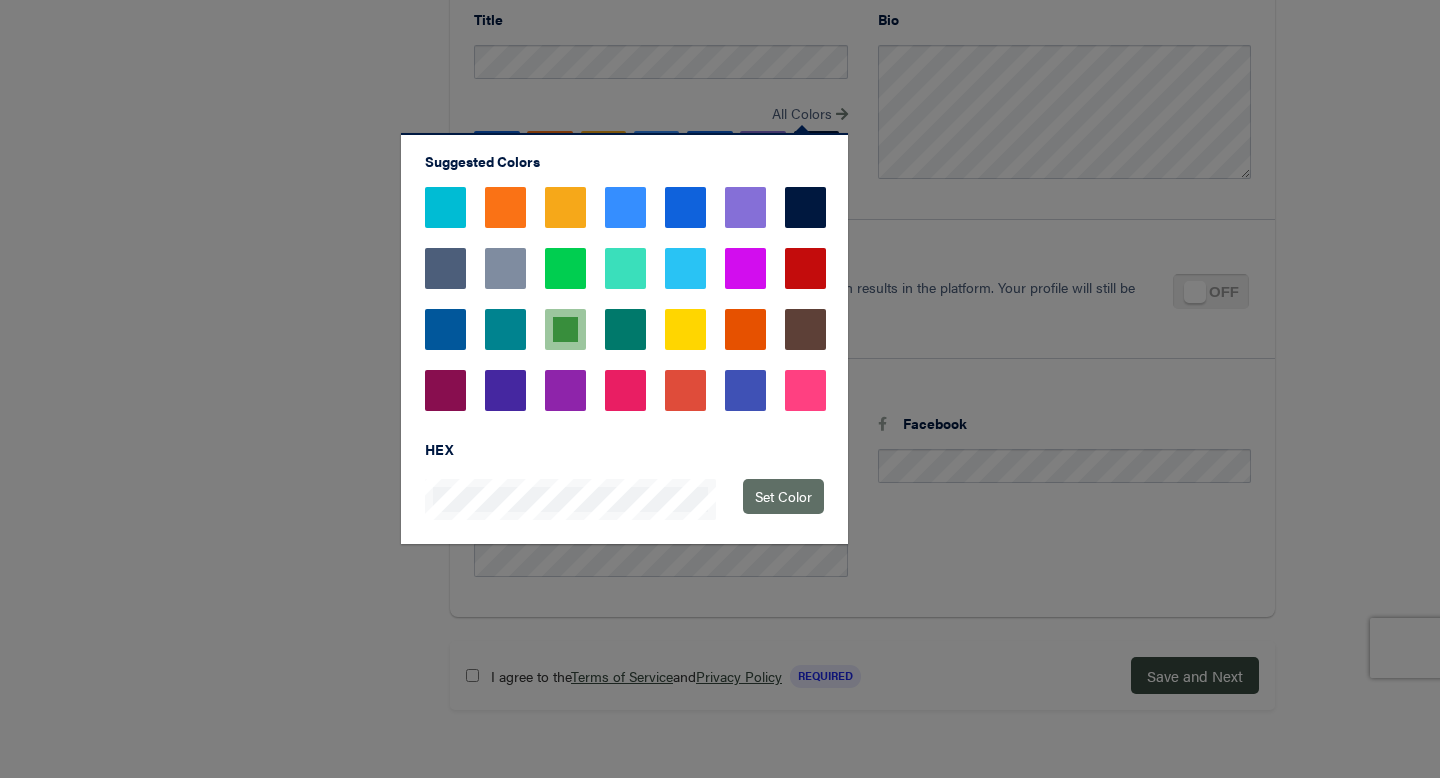click on "Set Color" at bounding box center [783, 496] 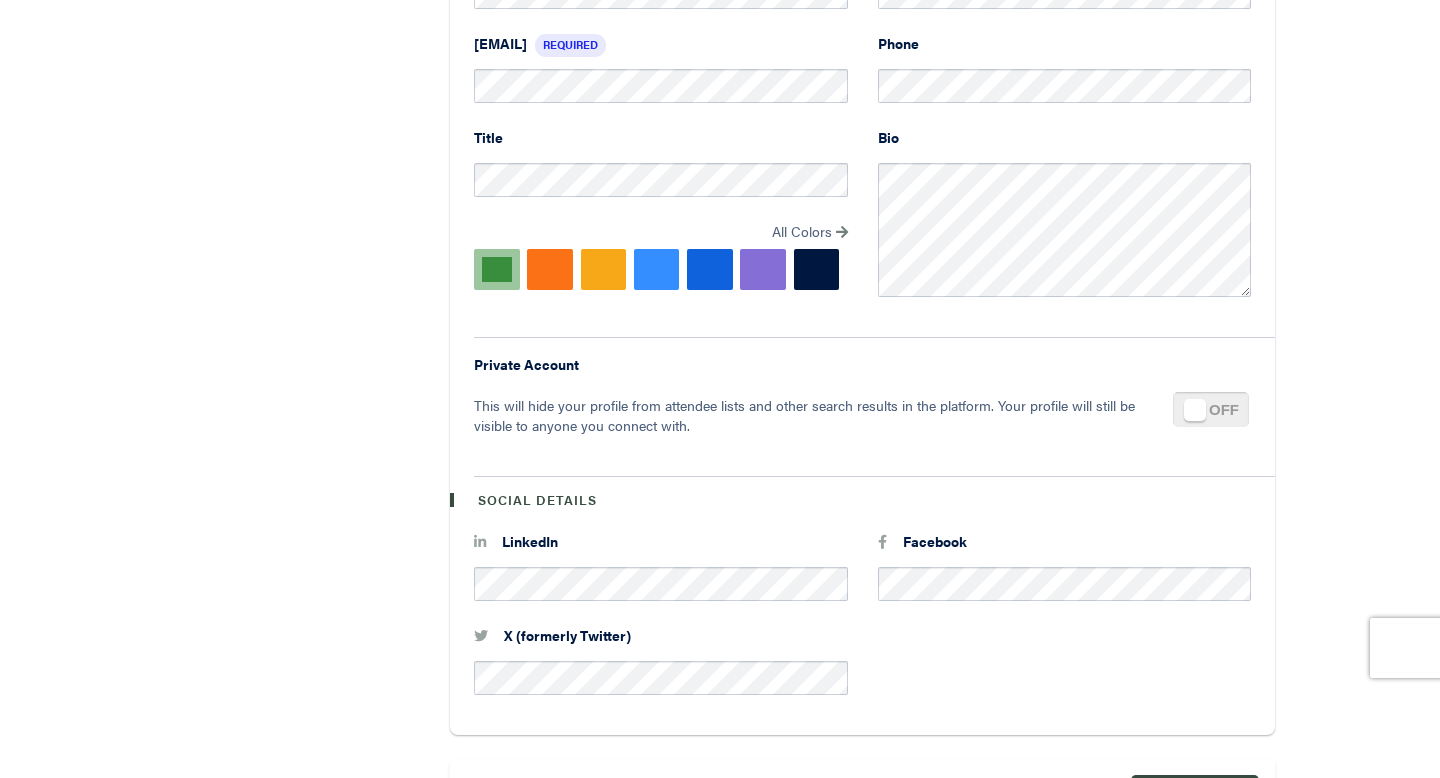 scroll, scrollTop: 903, scrollLeft: 0, axis: vertical 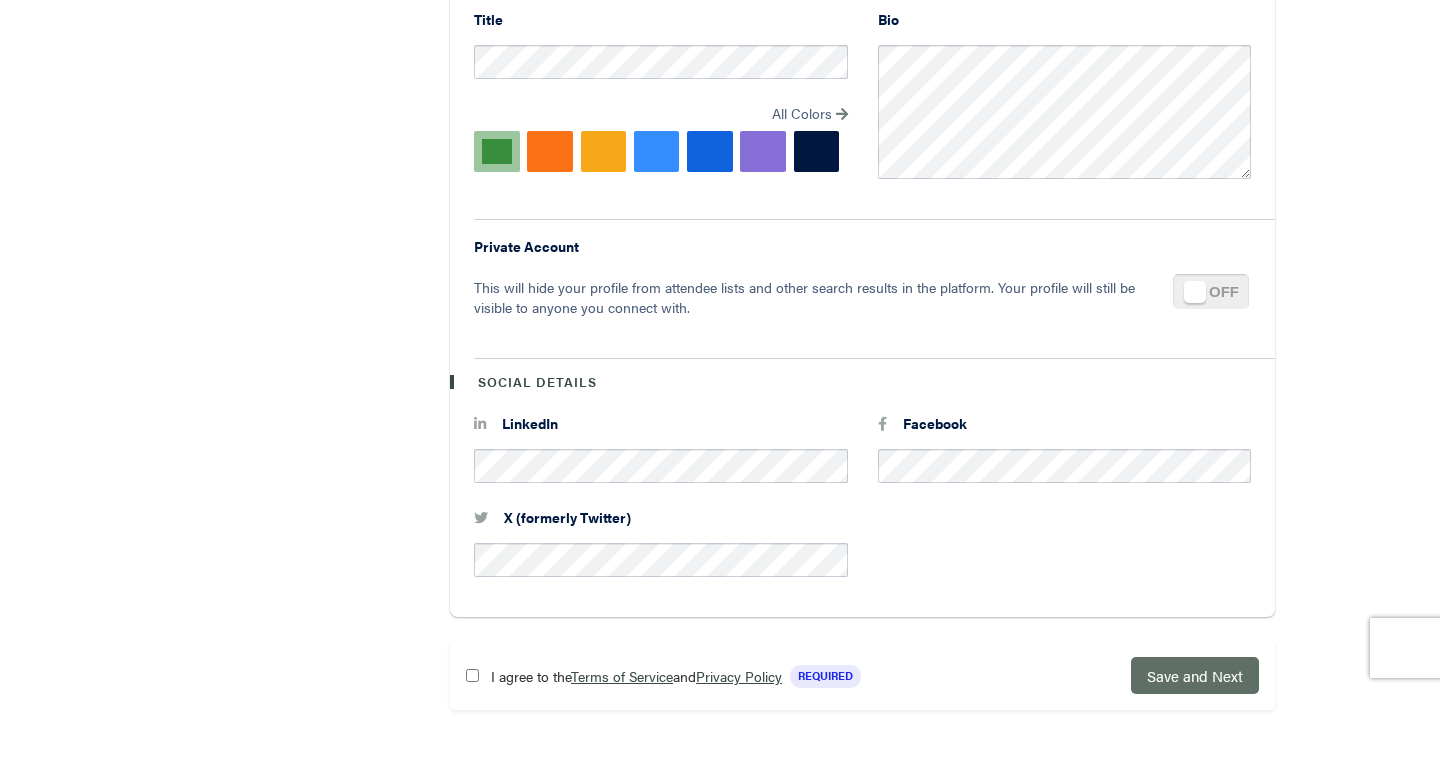 click on "Save and Next" at bounding box center [1195, 675] 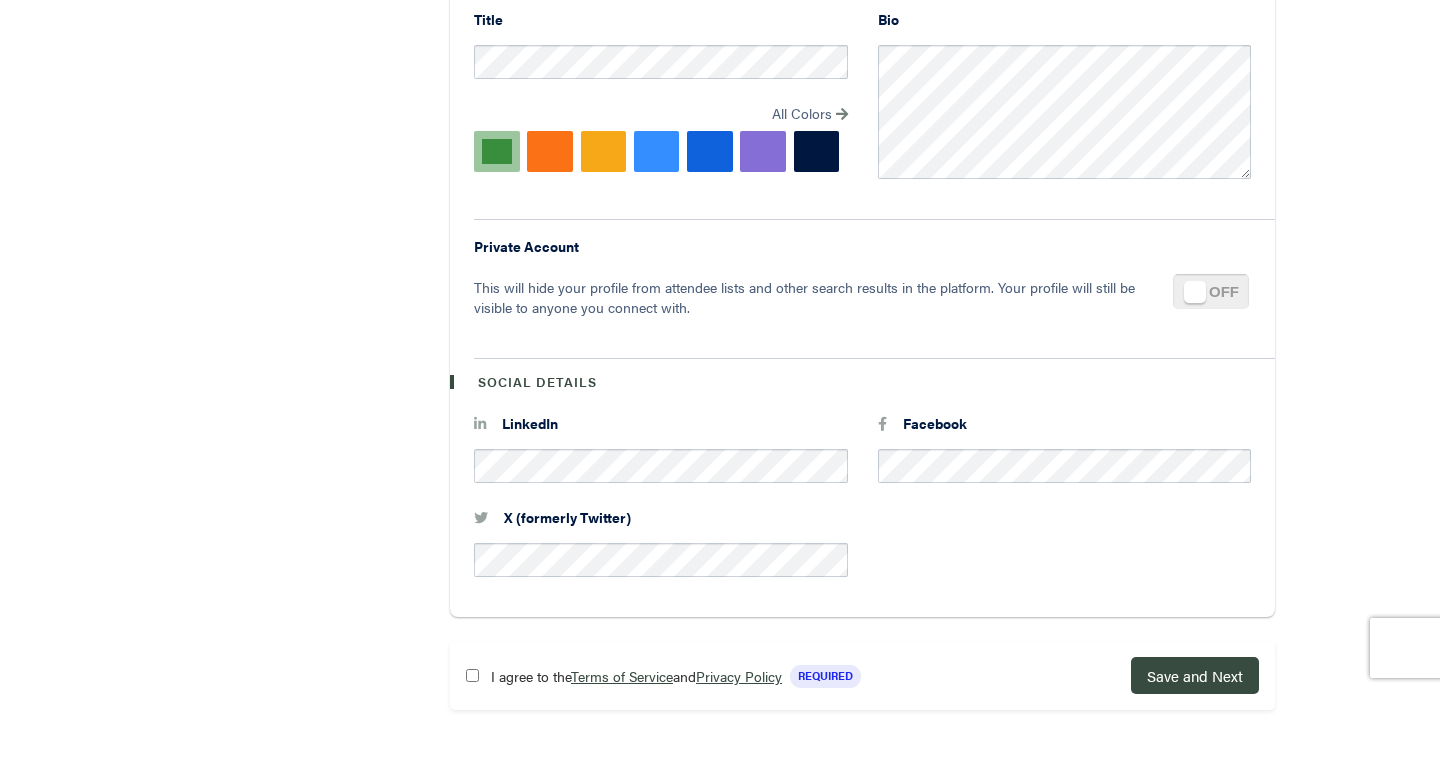 click on "I agree to the  Terms of Service  and  Privacy Policy" at bounding box center [624, 675] 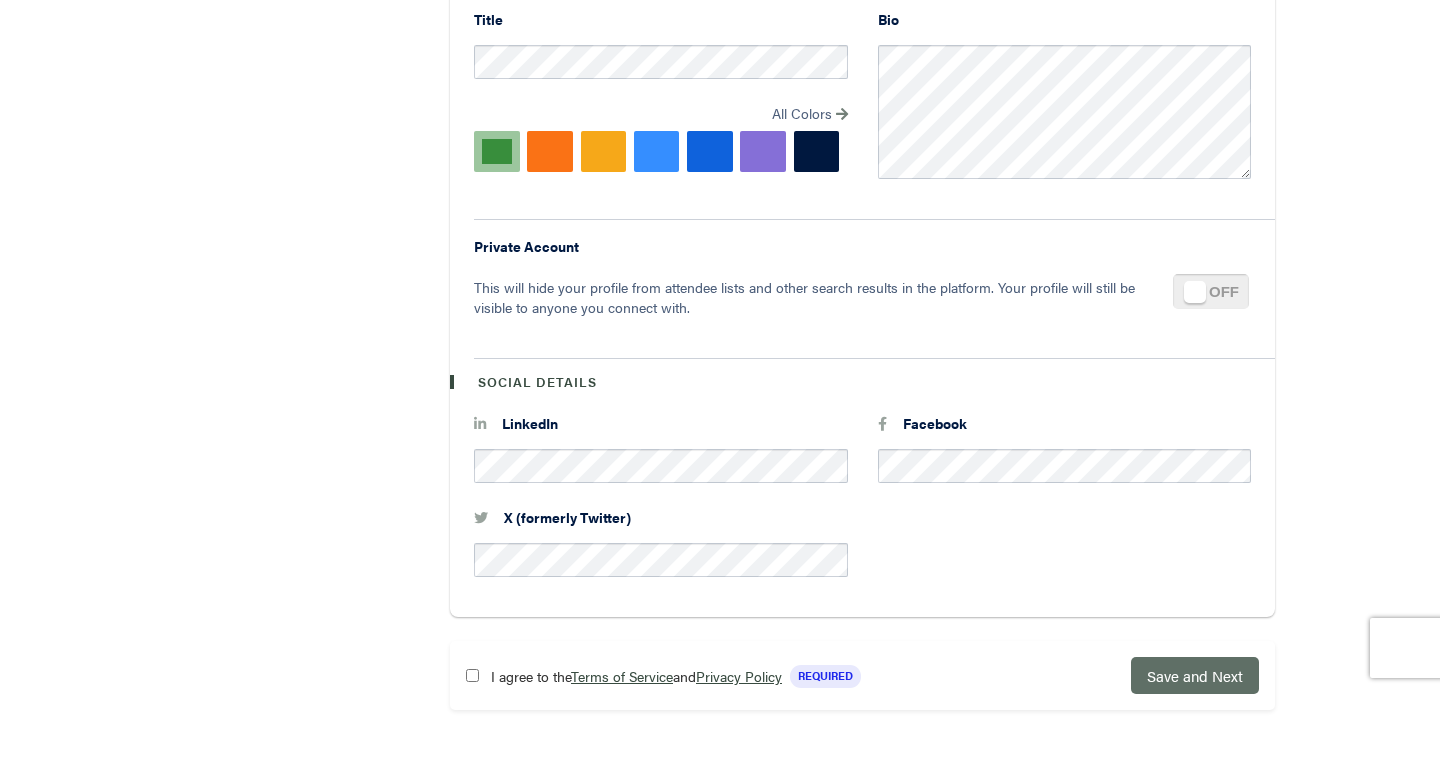 click on "Save and Next" at bounding box center [1195, 675] 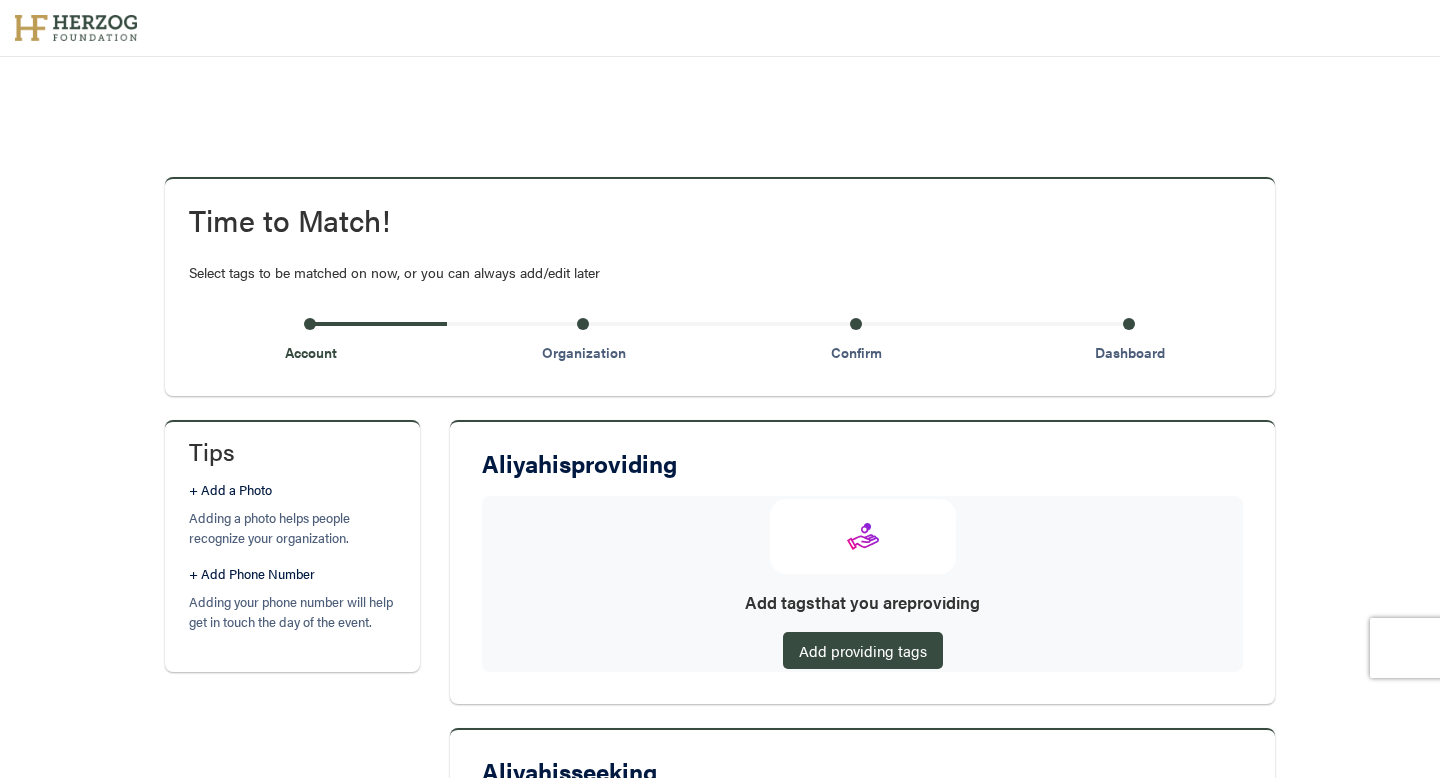 scroll, scrollTop: 395, scrollLeft: 0, axis: vertical 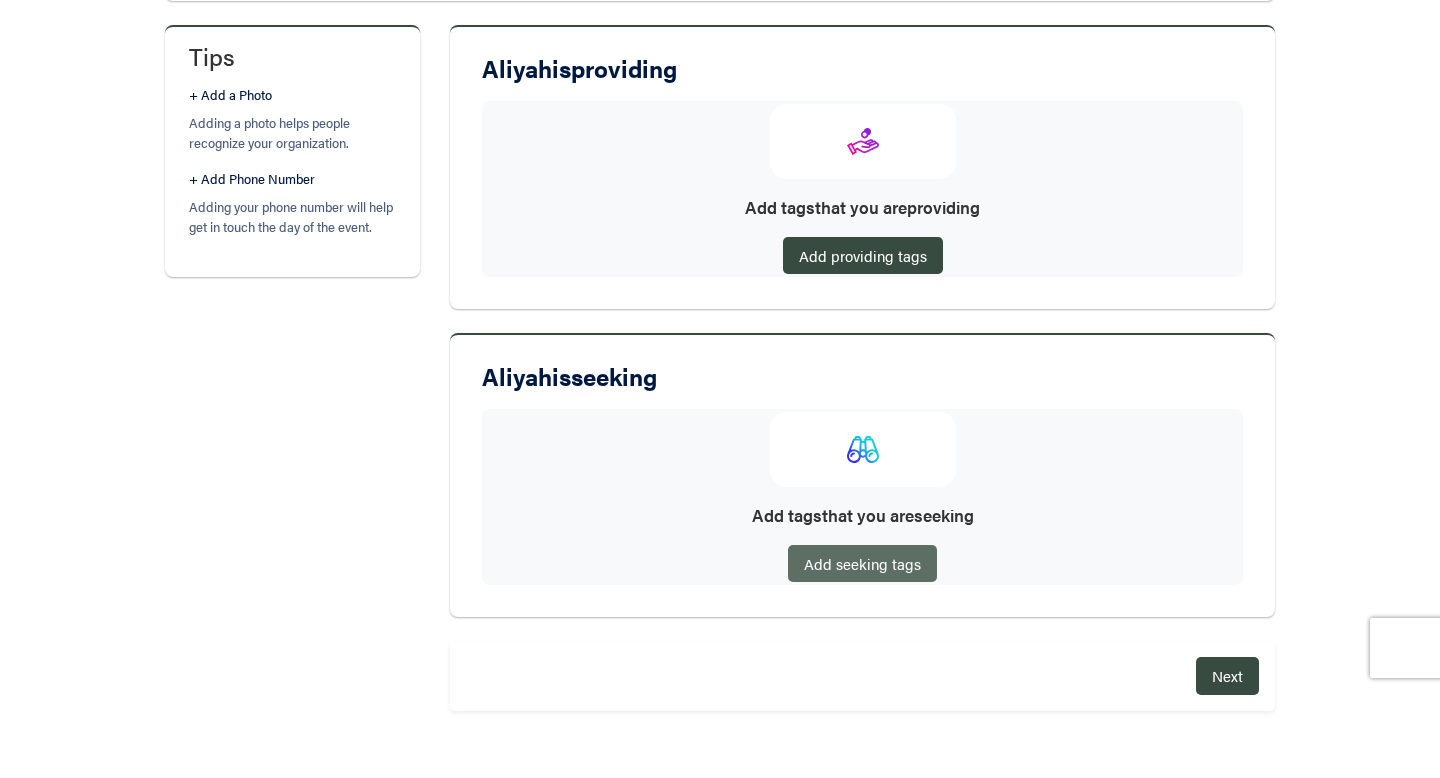 click on "Add    seeking   tags" at bounding box center [862, 563] 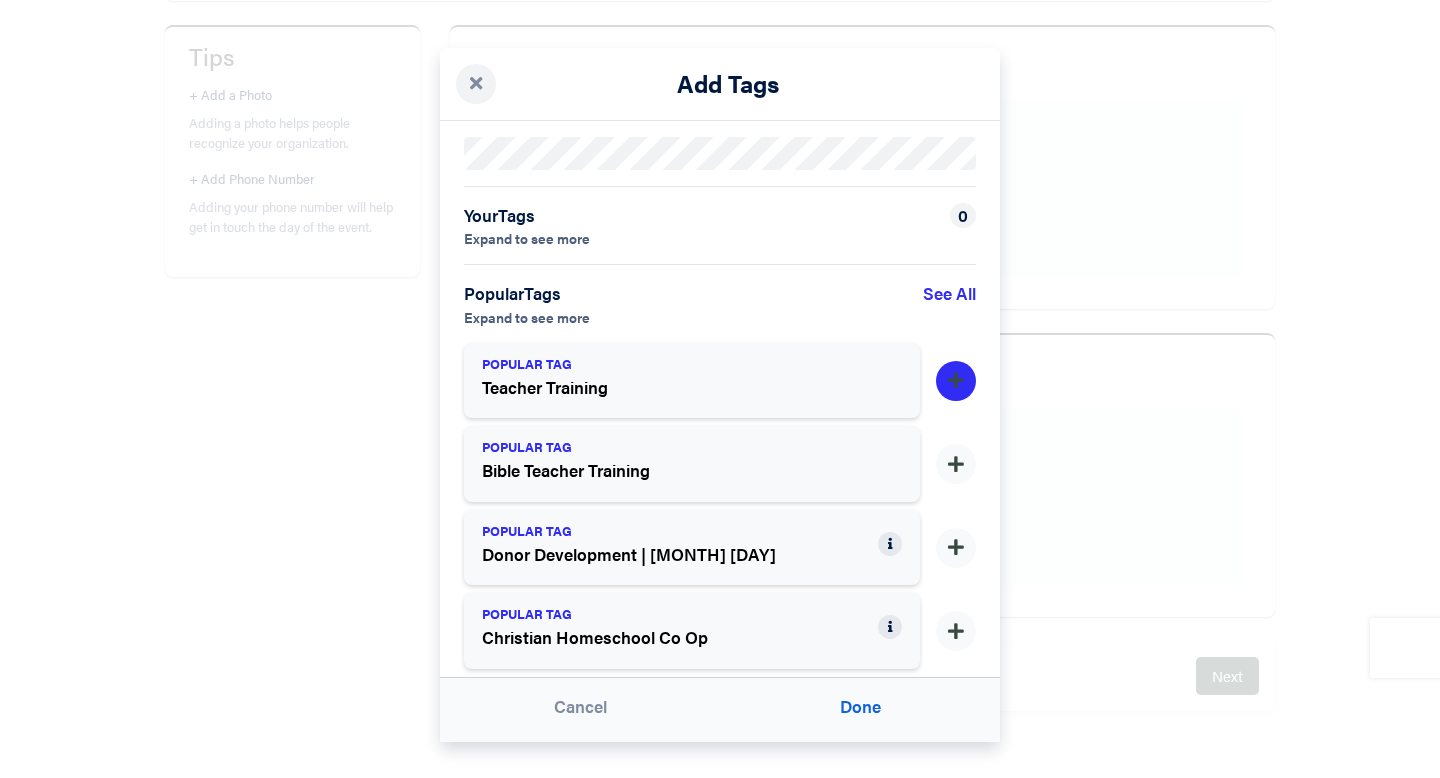 click at bounding box center [956, 381] 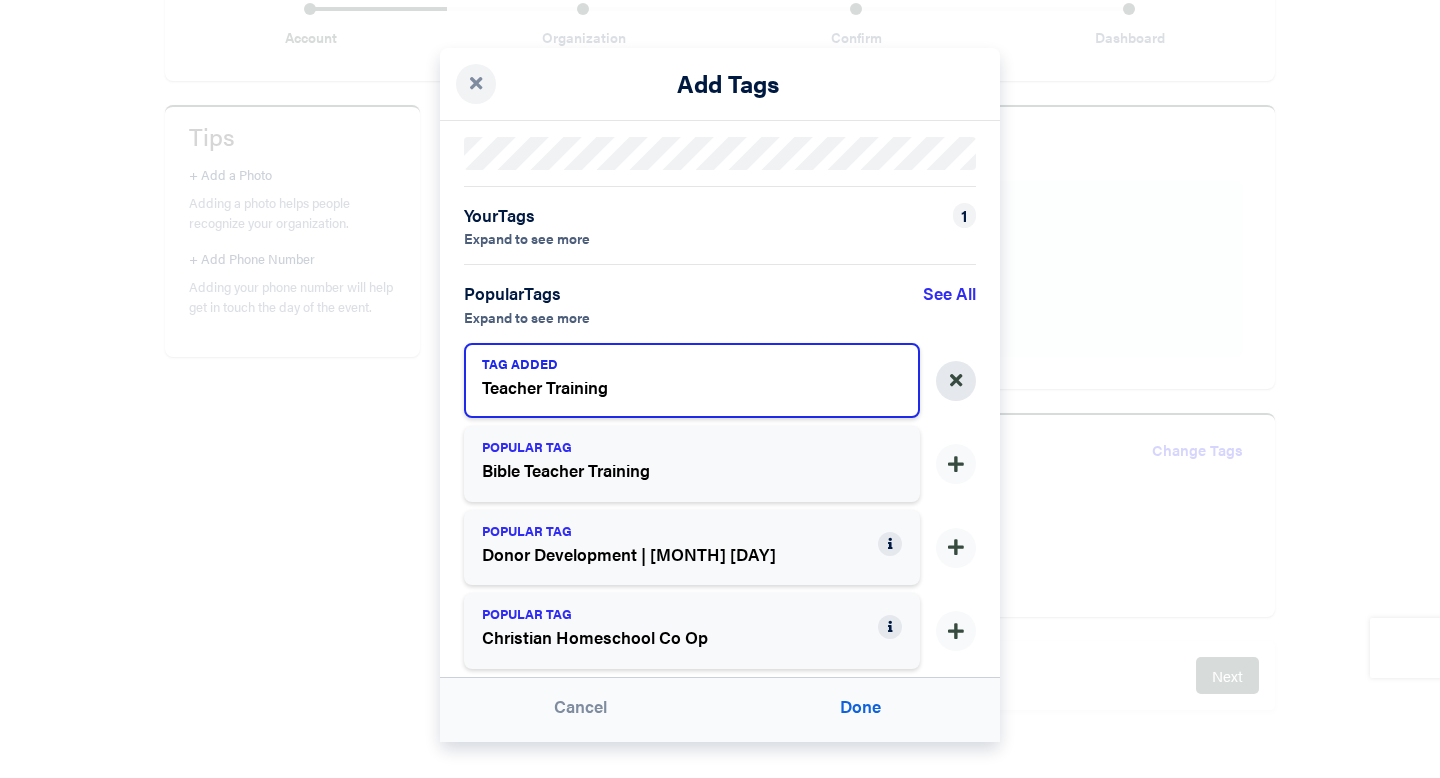scroll, scrollTop: 315, scrollLeft: 0, axis: vertical 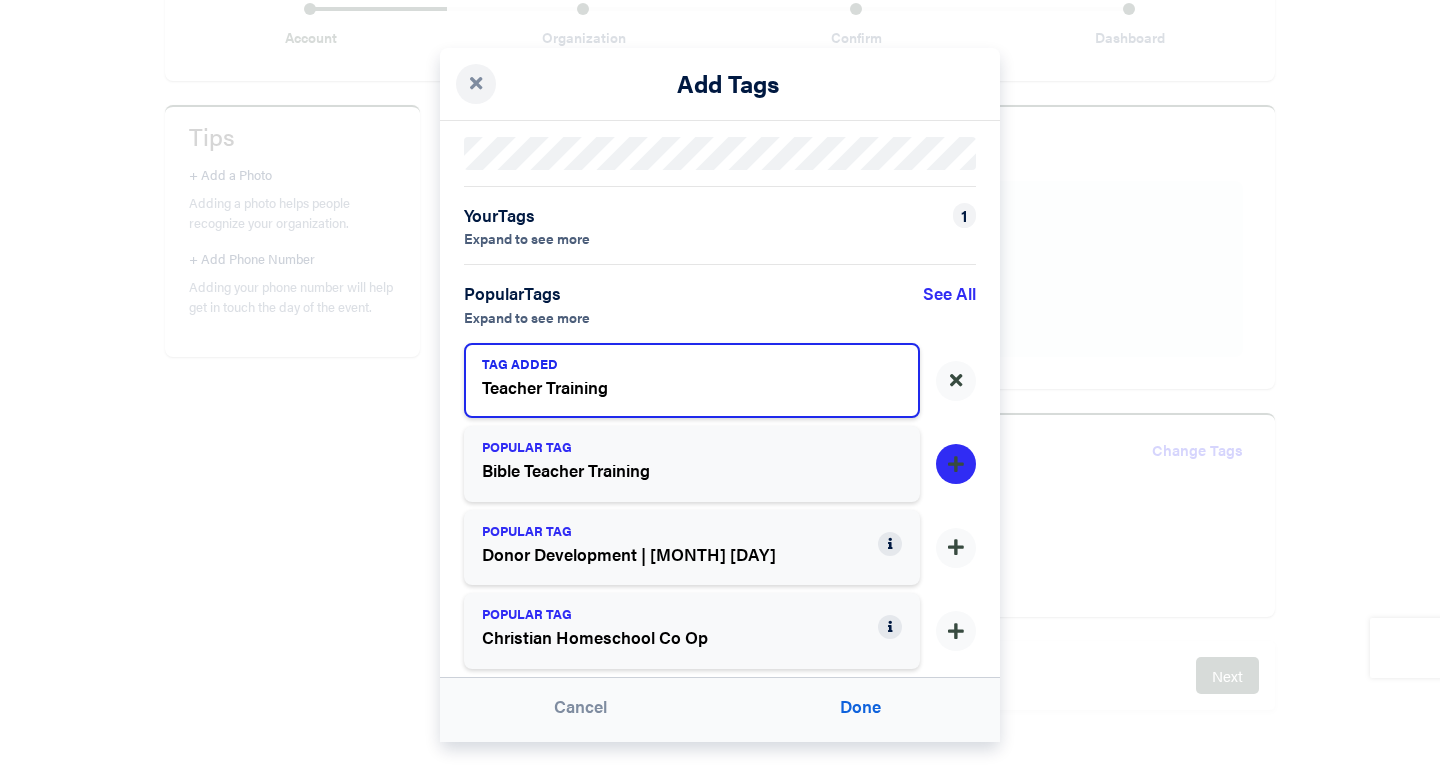 click at bounding box center (956, 465) 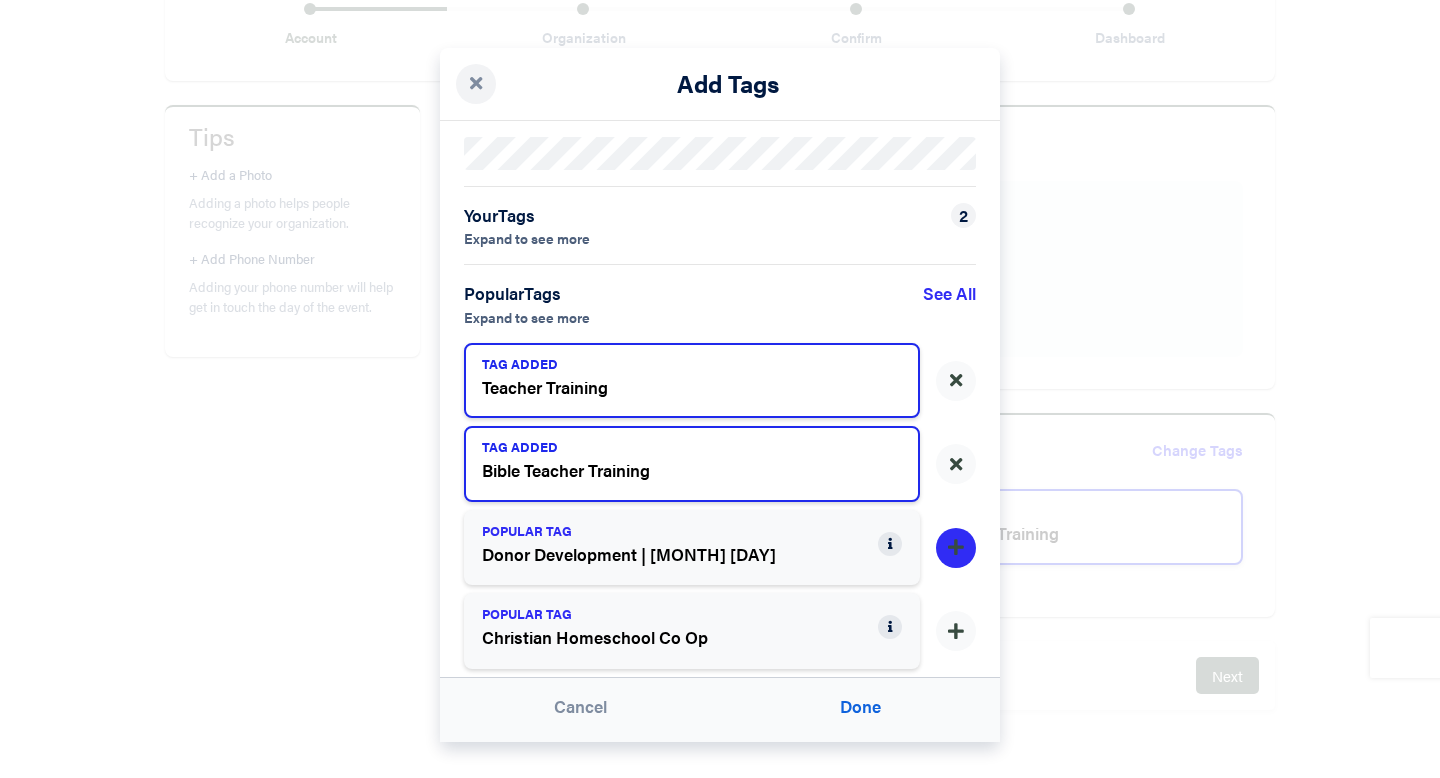click at bounding box center [956, 381] 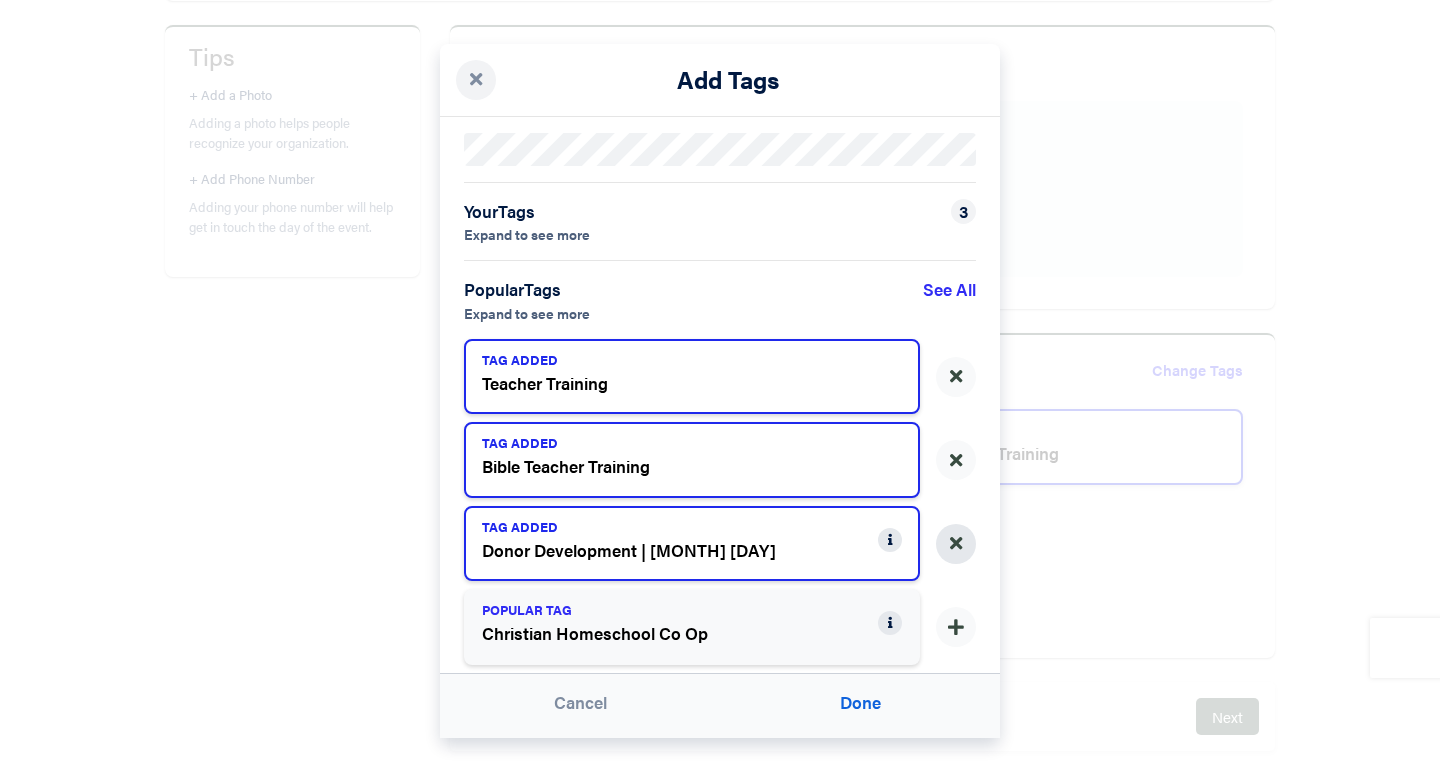 scroll, scrollTop: 11, scrollLeft: 0, axis: vertical 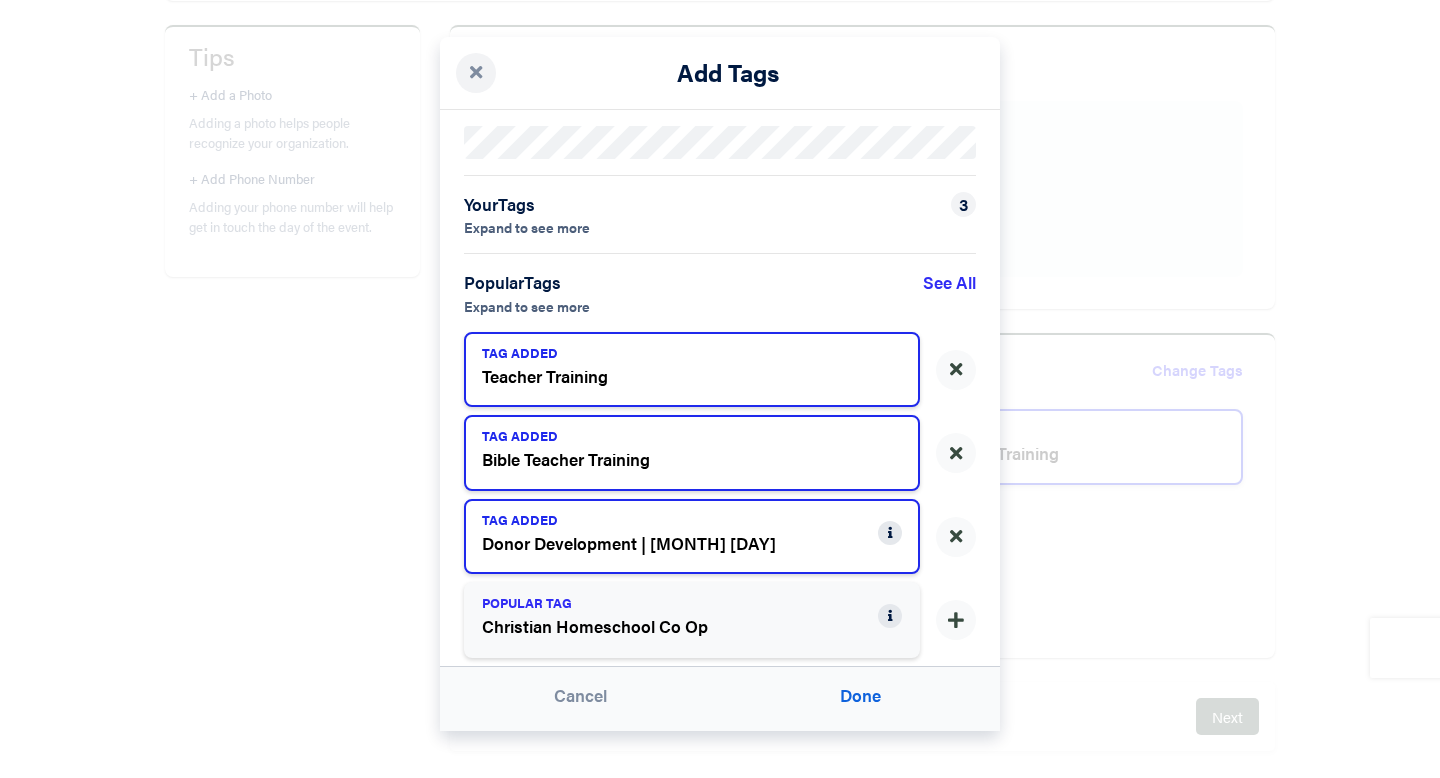 click on "See All" at bounding box center [949, 293] 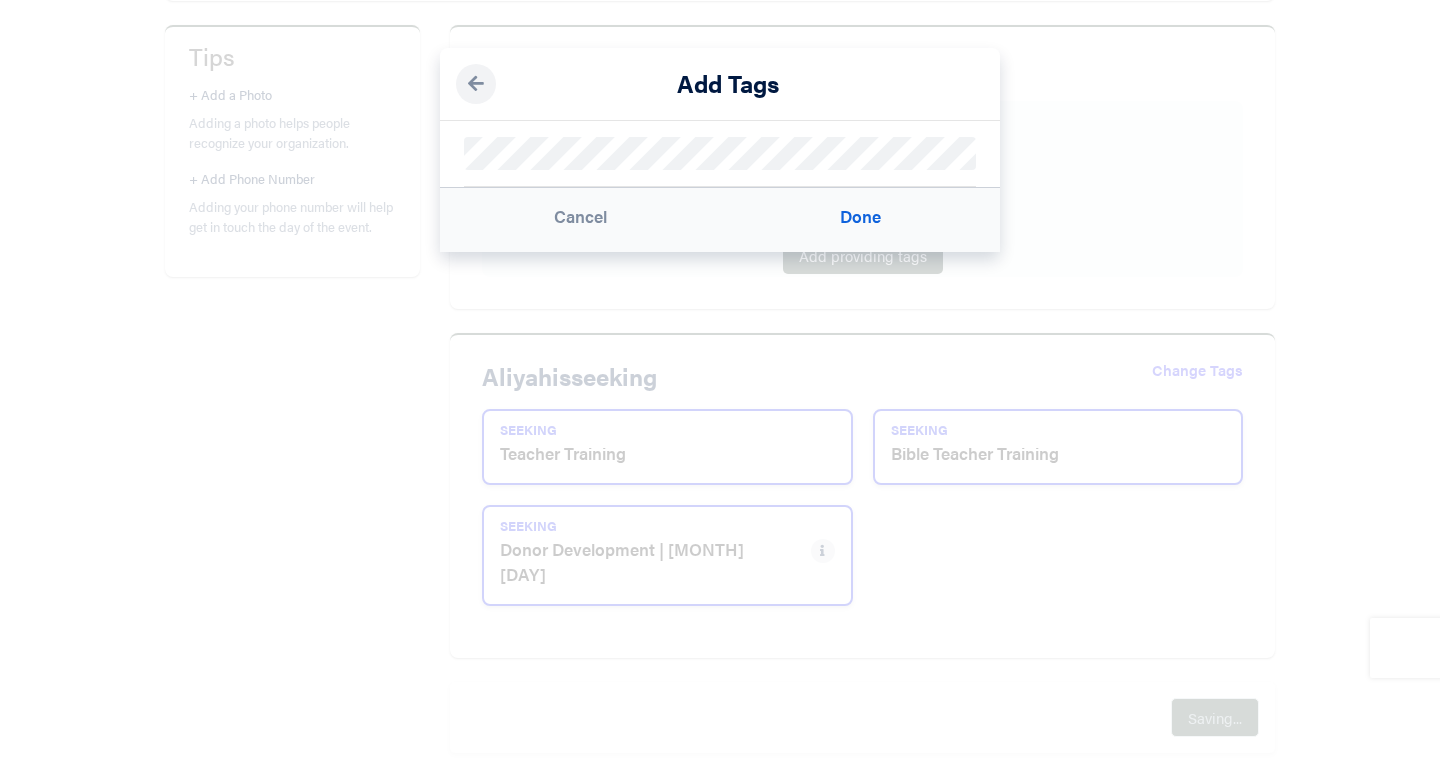 scroll, scrollTop: 0, scrollLeft: 0, axis: both 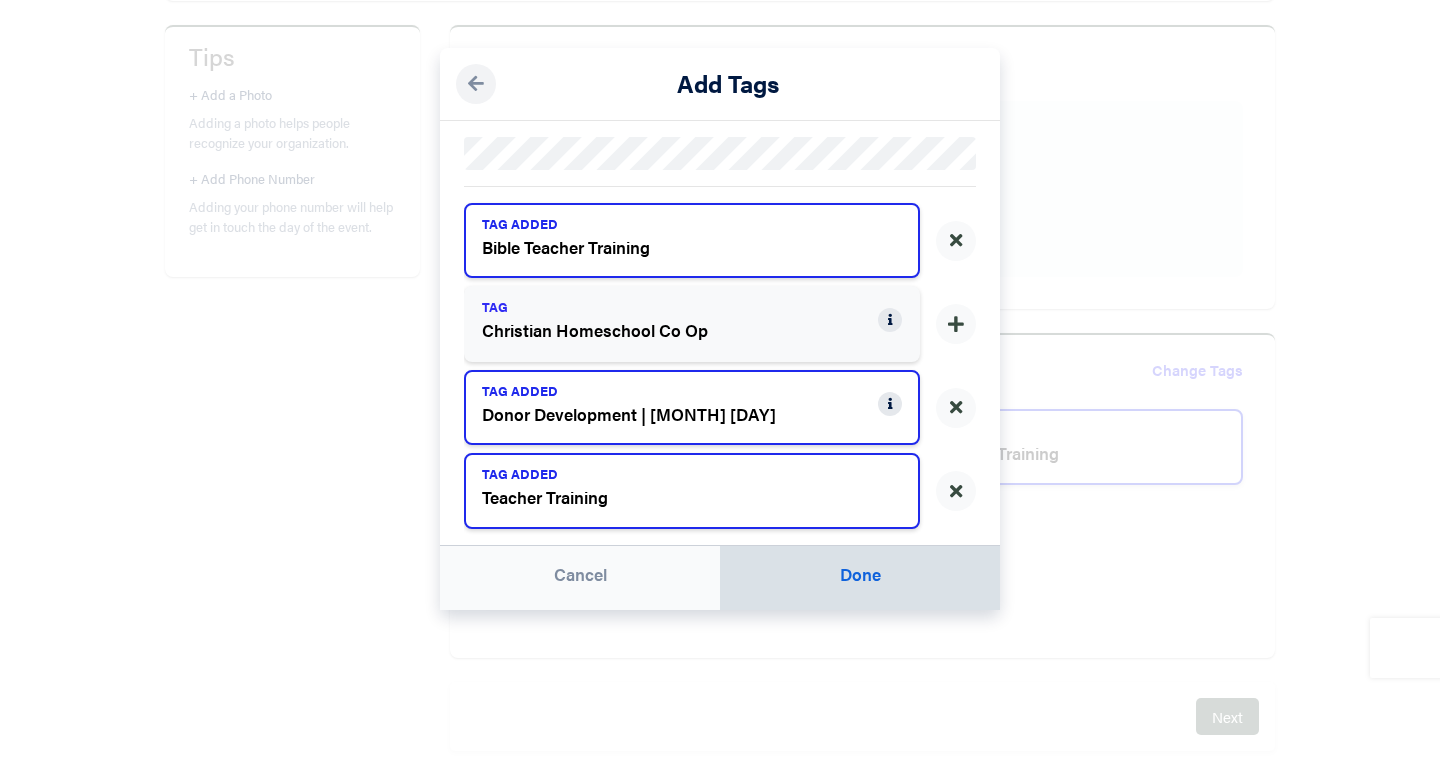 click on "Done" at bounding box center (860, 578) 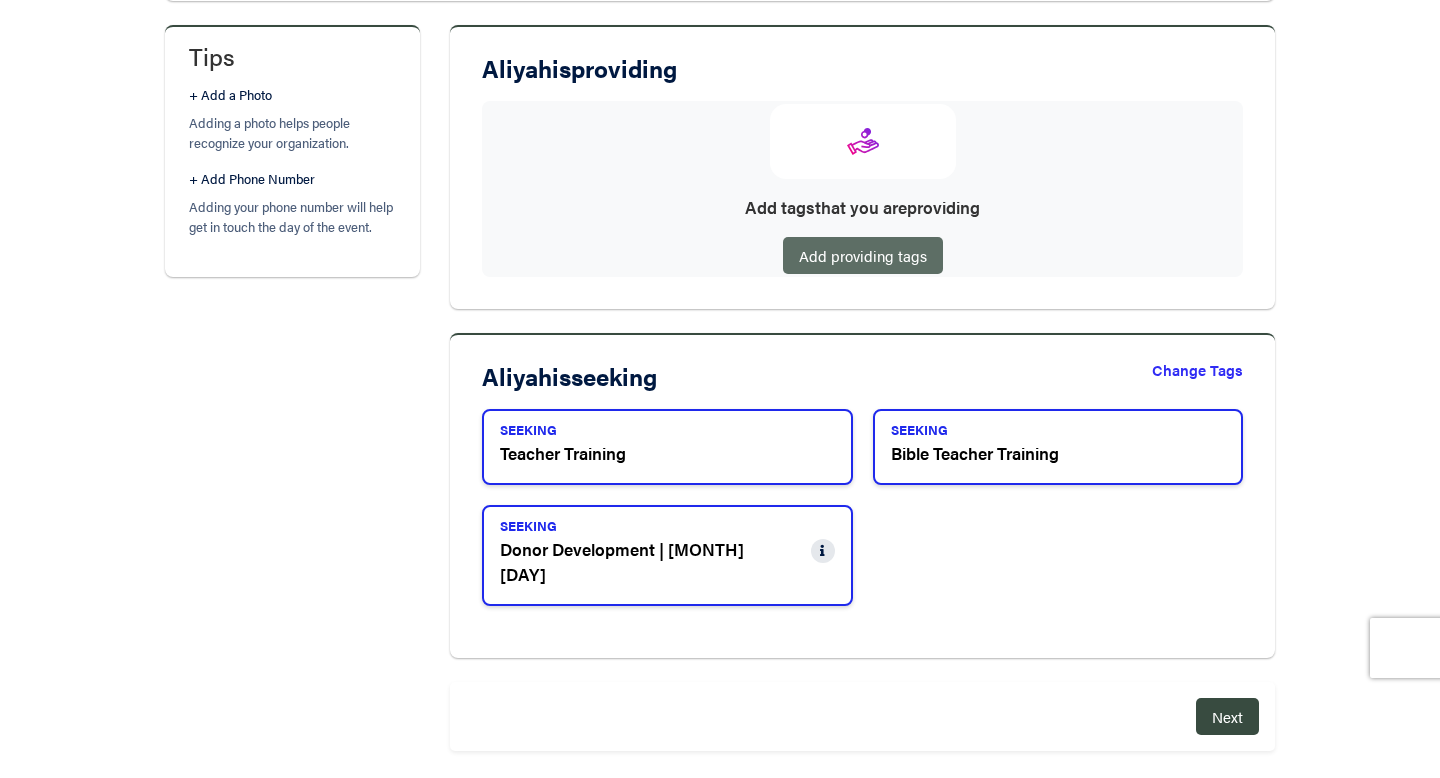 click on "Add    providing   tags" at bounding box center (863, 255) 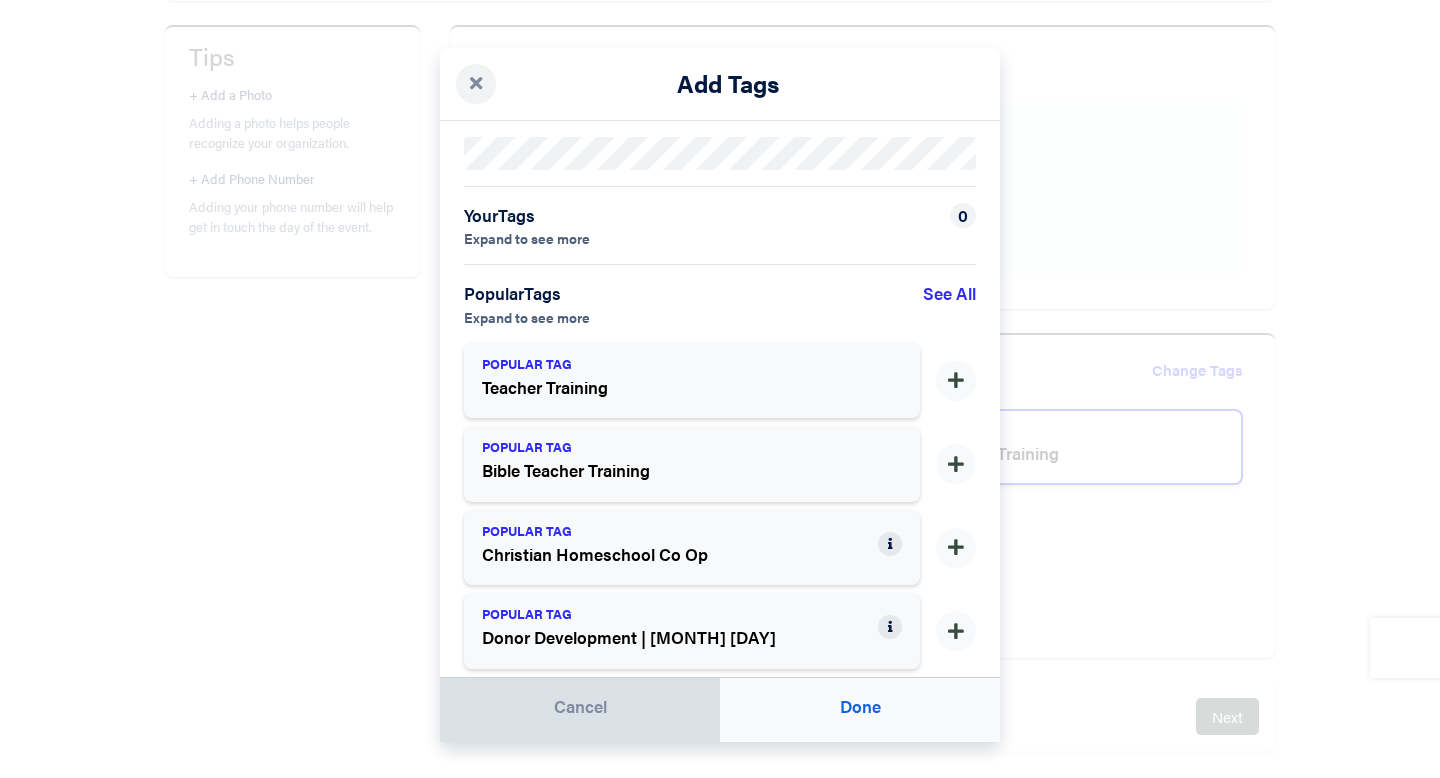 click on "Cancel" at bounding box center [580, 710] 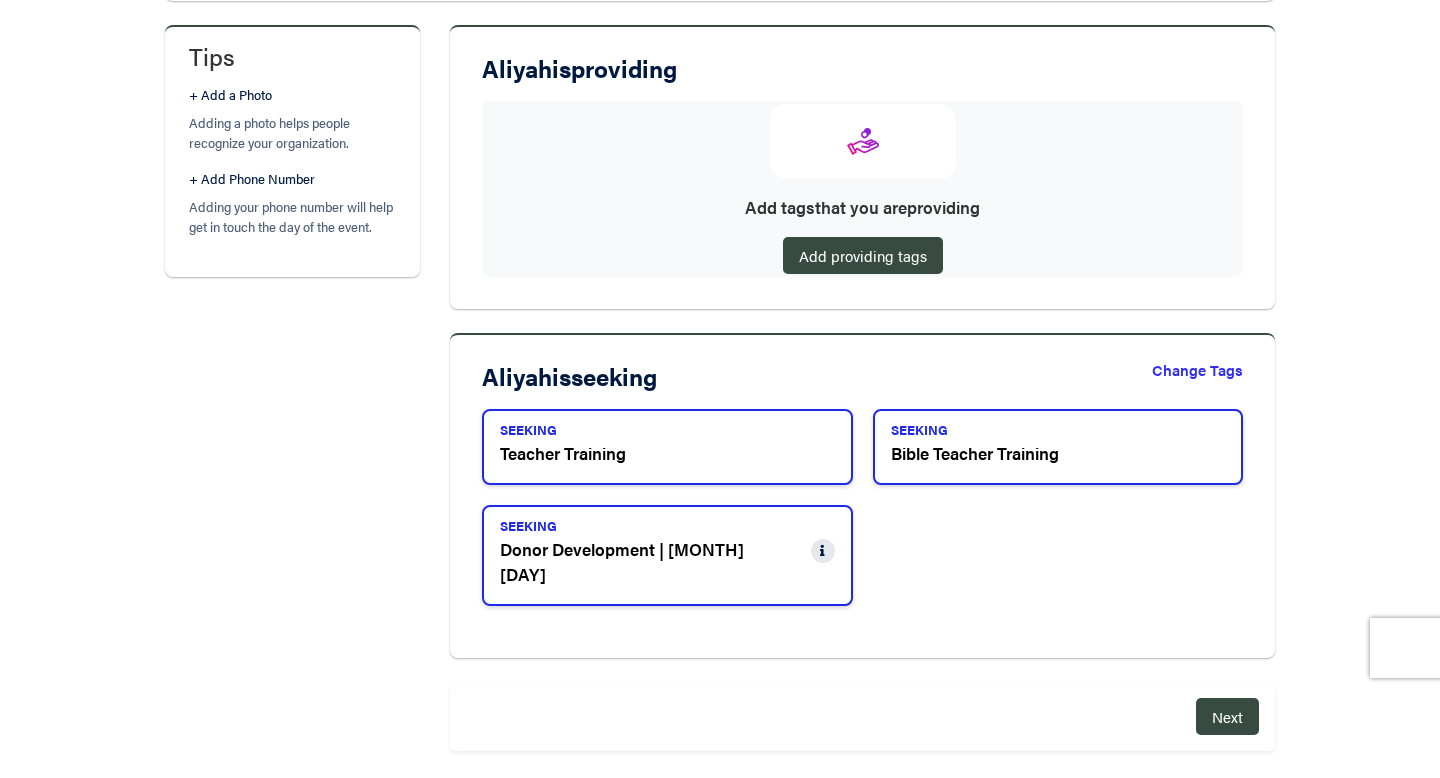 click on "Next" at bounding box center [862, 716] 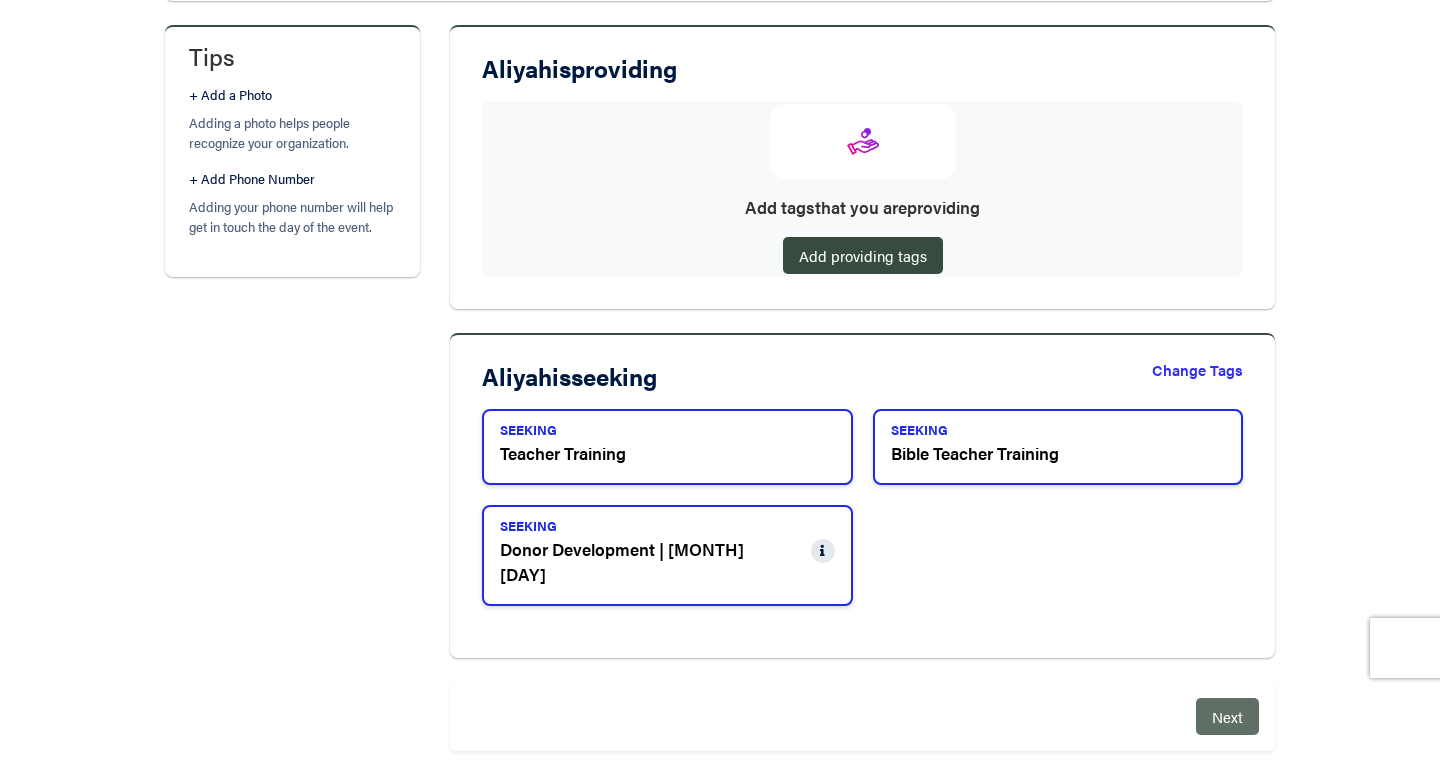 click on "Next" at bounding box center (1227, 716) 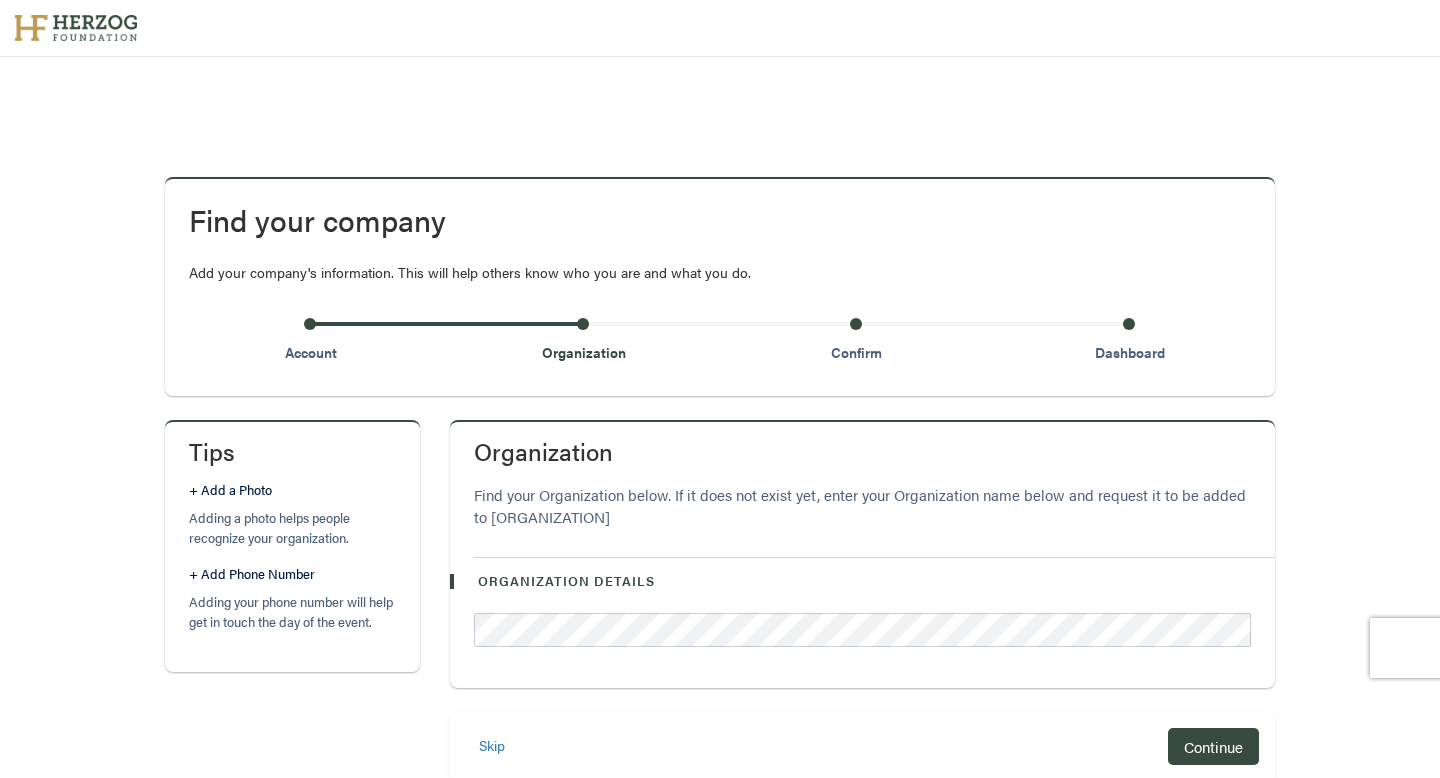 scroll, scrollTop: 0, scrollLeft: 0, axis: both 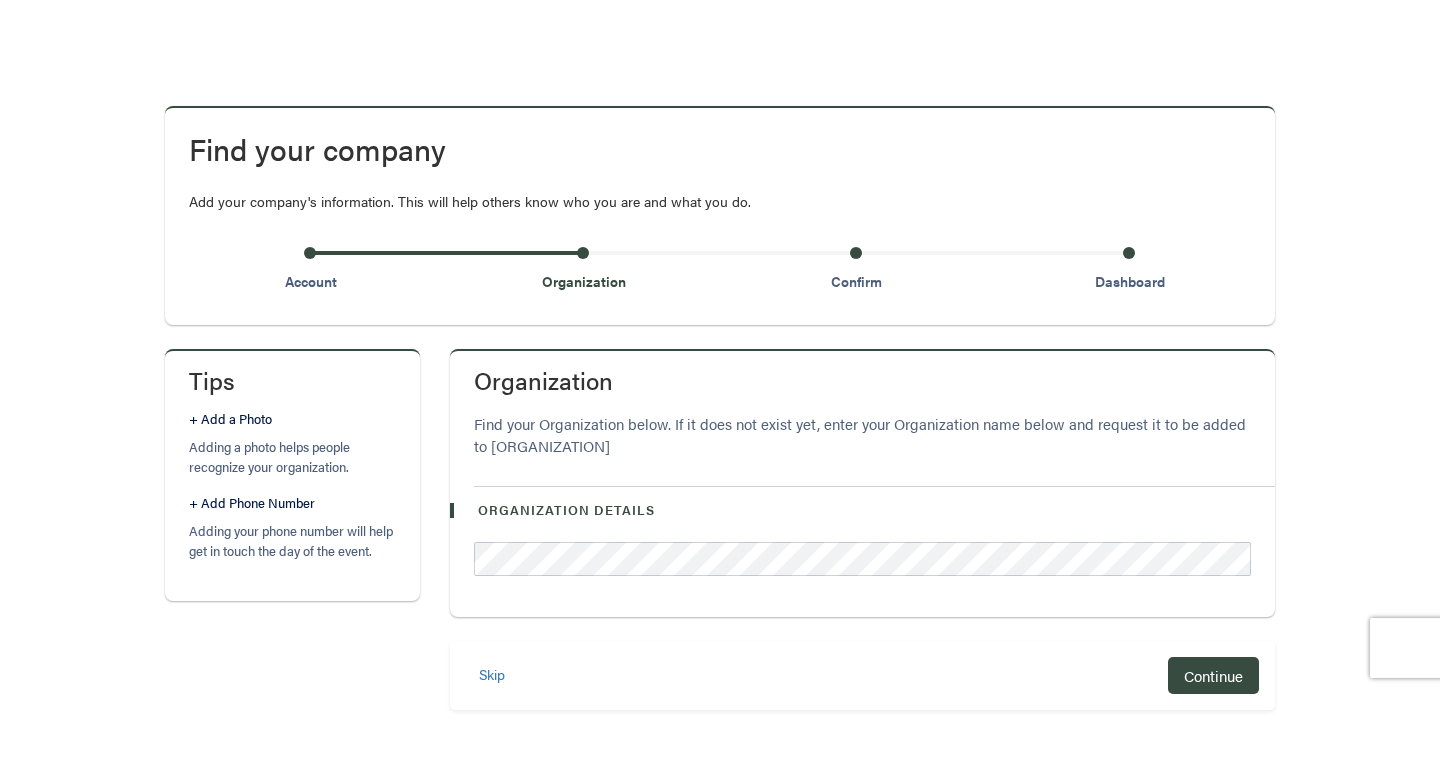 click on "Find your Organization below. If it does not exist yet, enter your Organization name below and request it to be added to Herzog Foundation" at bounding box center [862, 447] 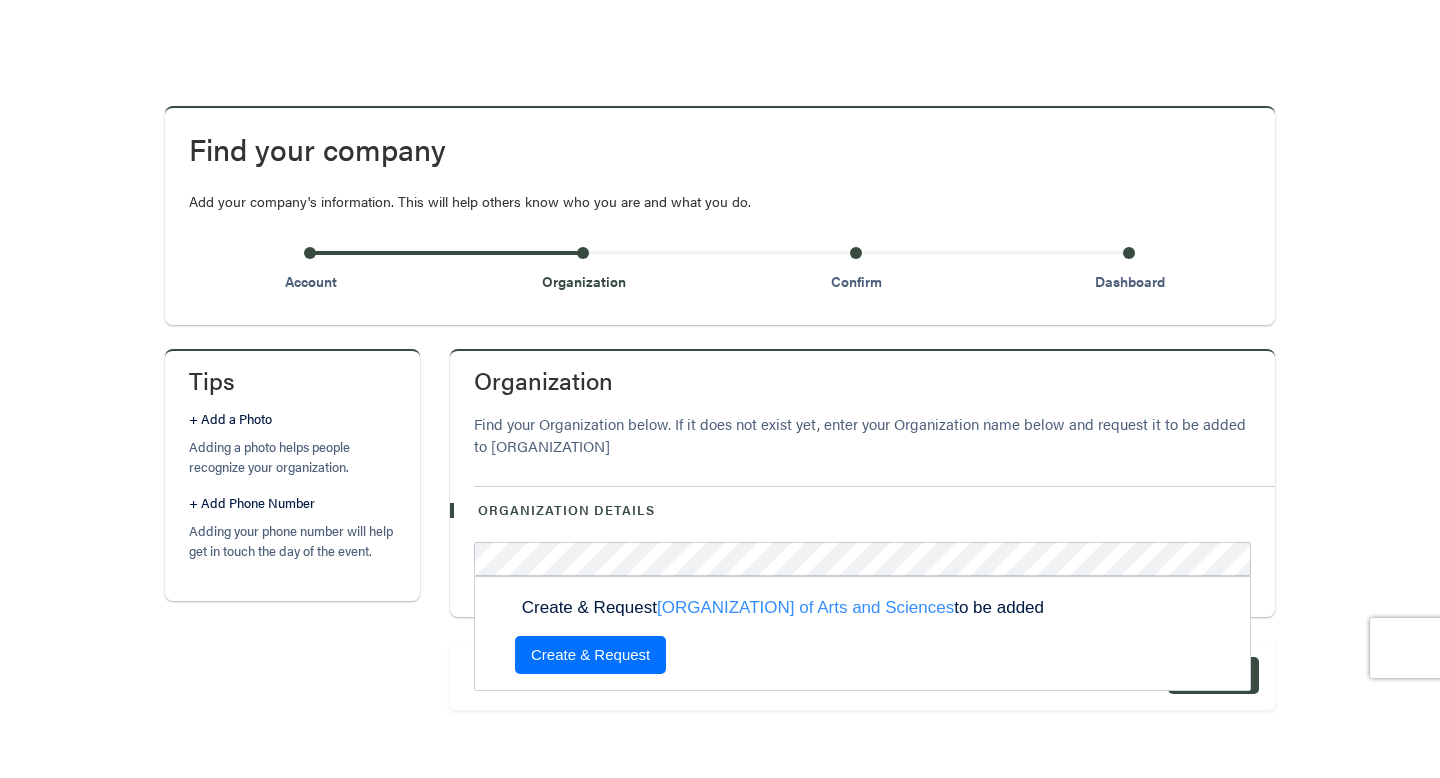 click on "Create & Request" at bounding box center (590, 655) 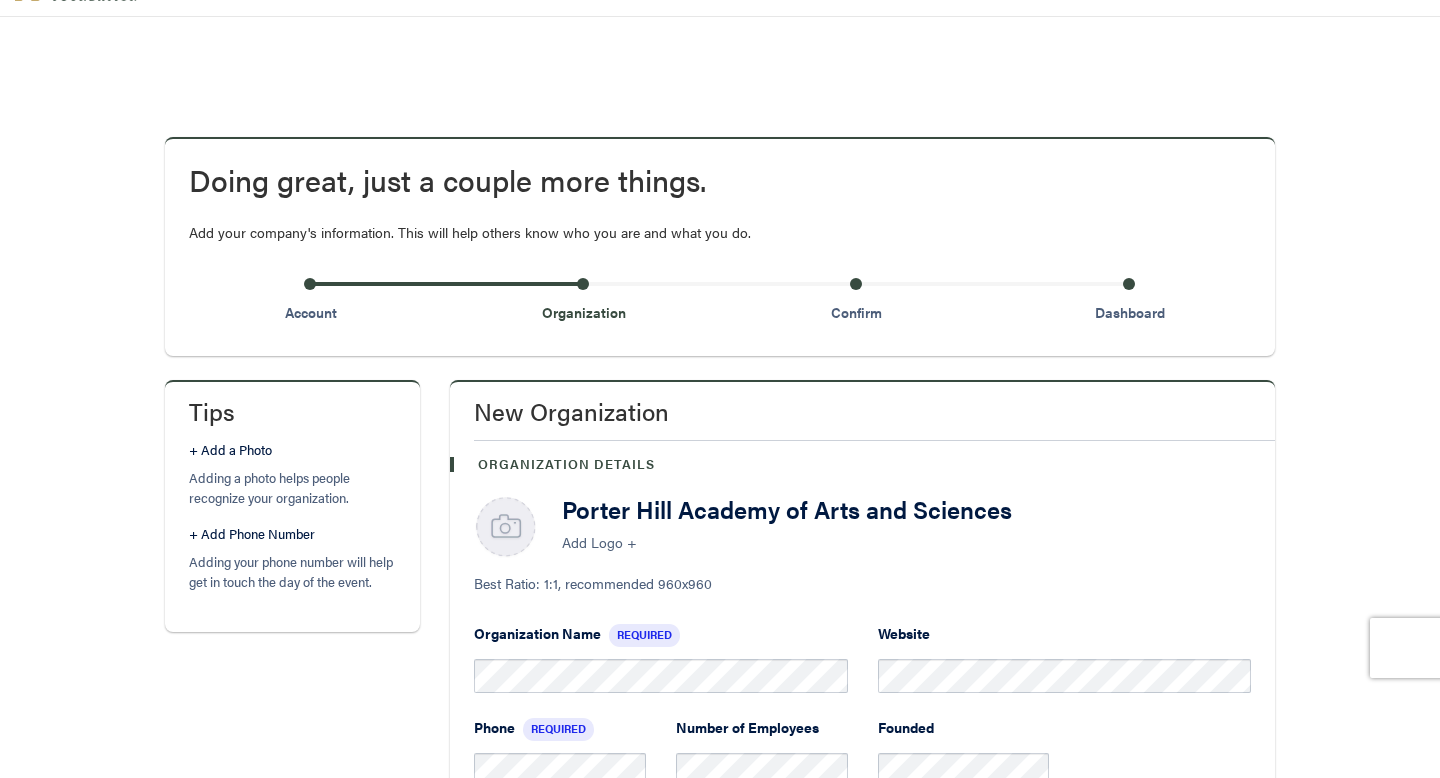 scroll, scrollTop: 311, scrollLeft: 0, axis: vertical 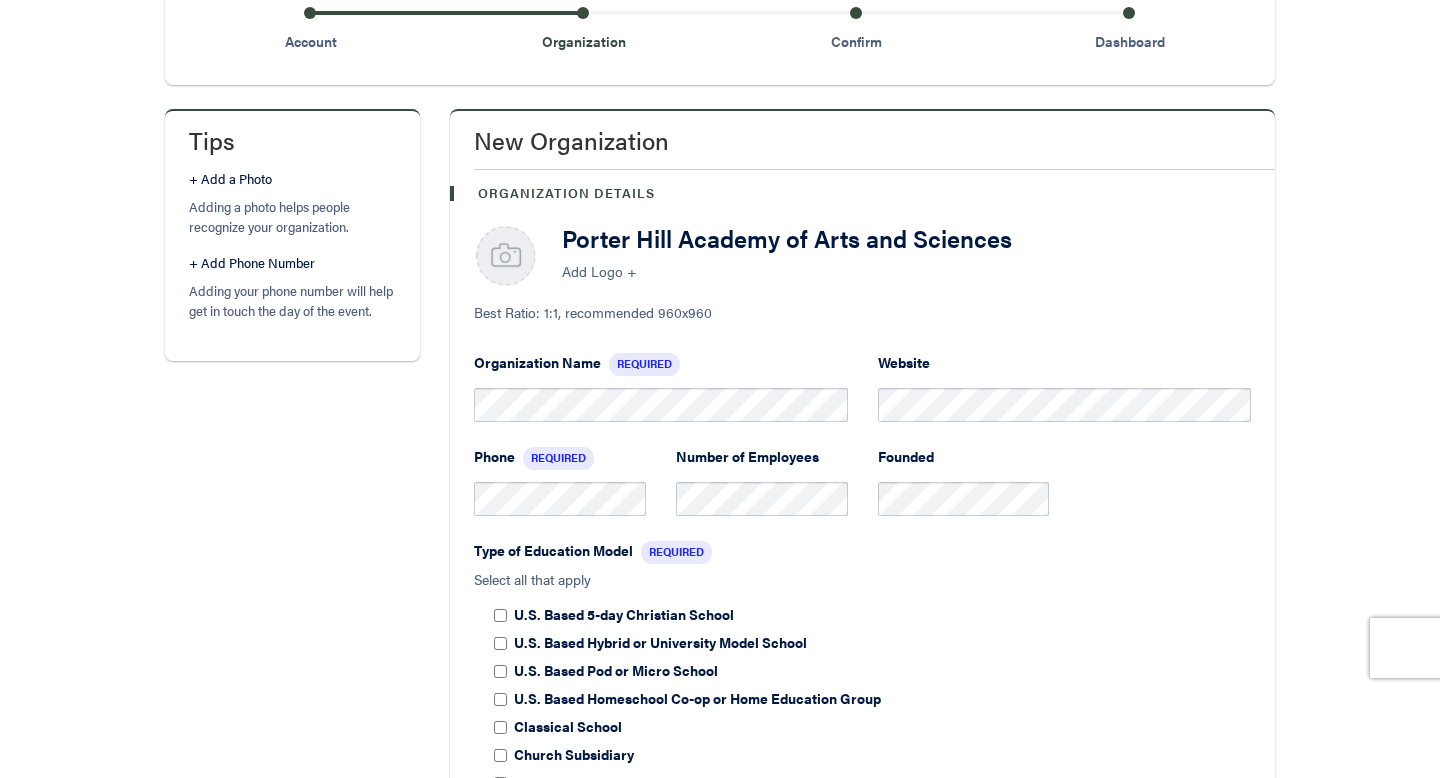 click on "Add Logo +" at bounding box center [906, 271] 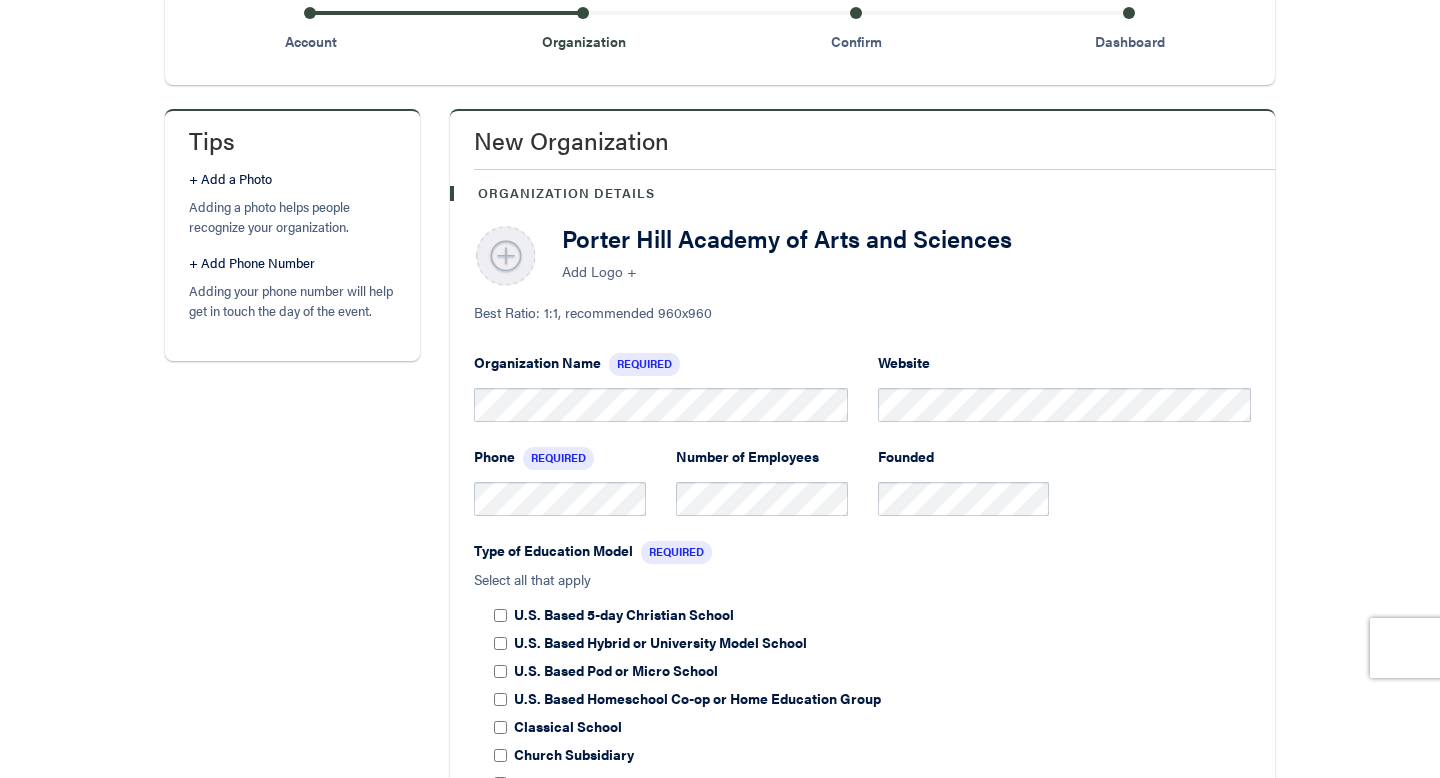 click at bounding box center (506, 257) 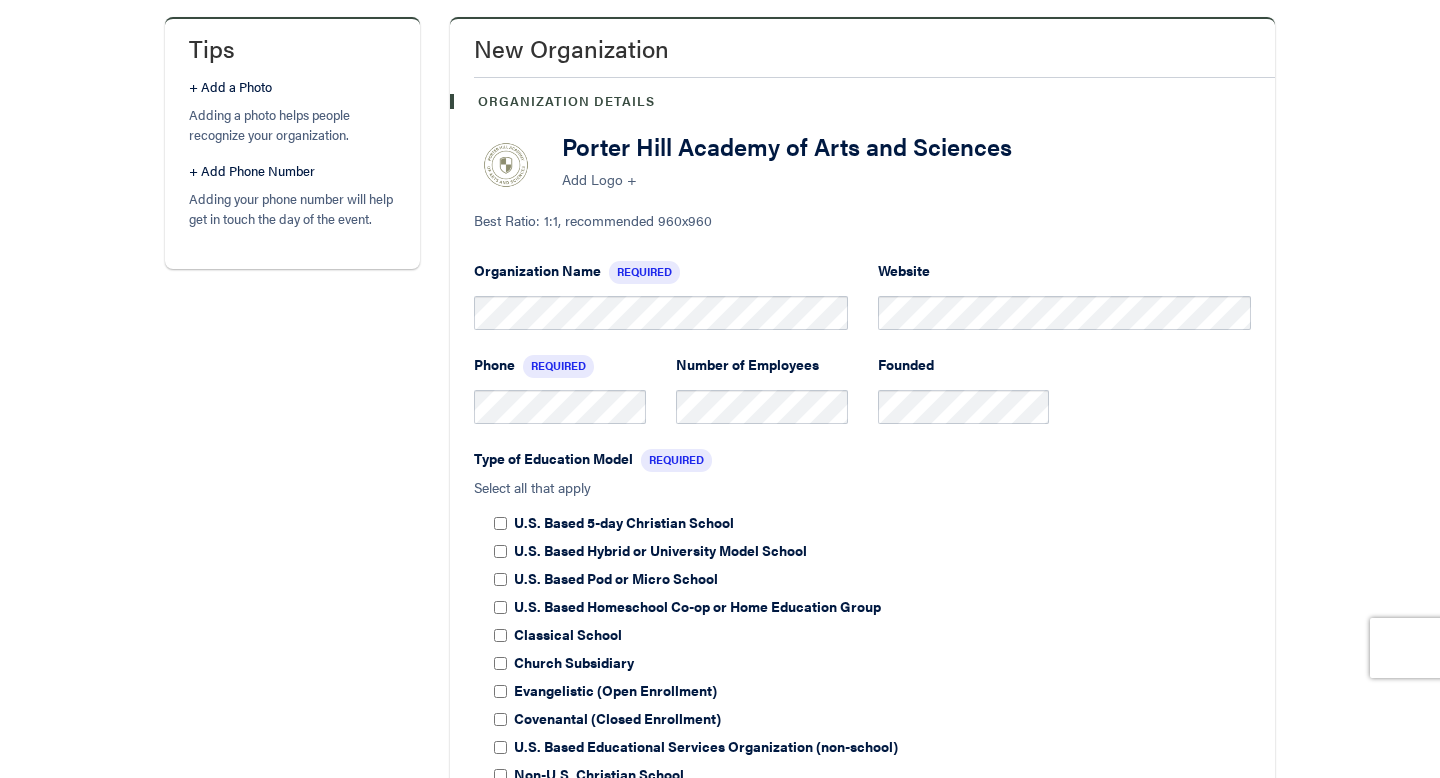 scroll, scrollTop: 559, scrollLeft: 0, axis: vertical 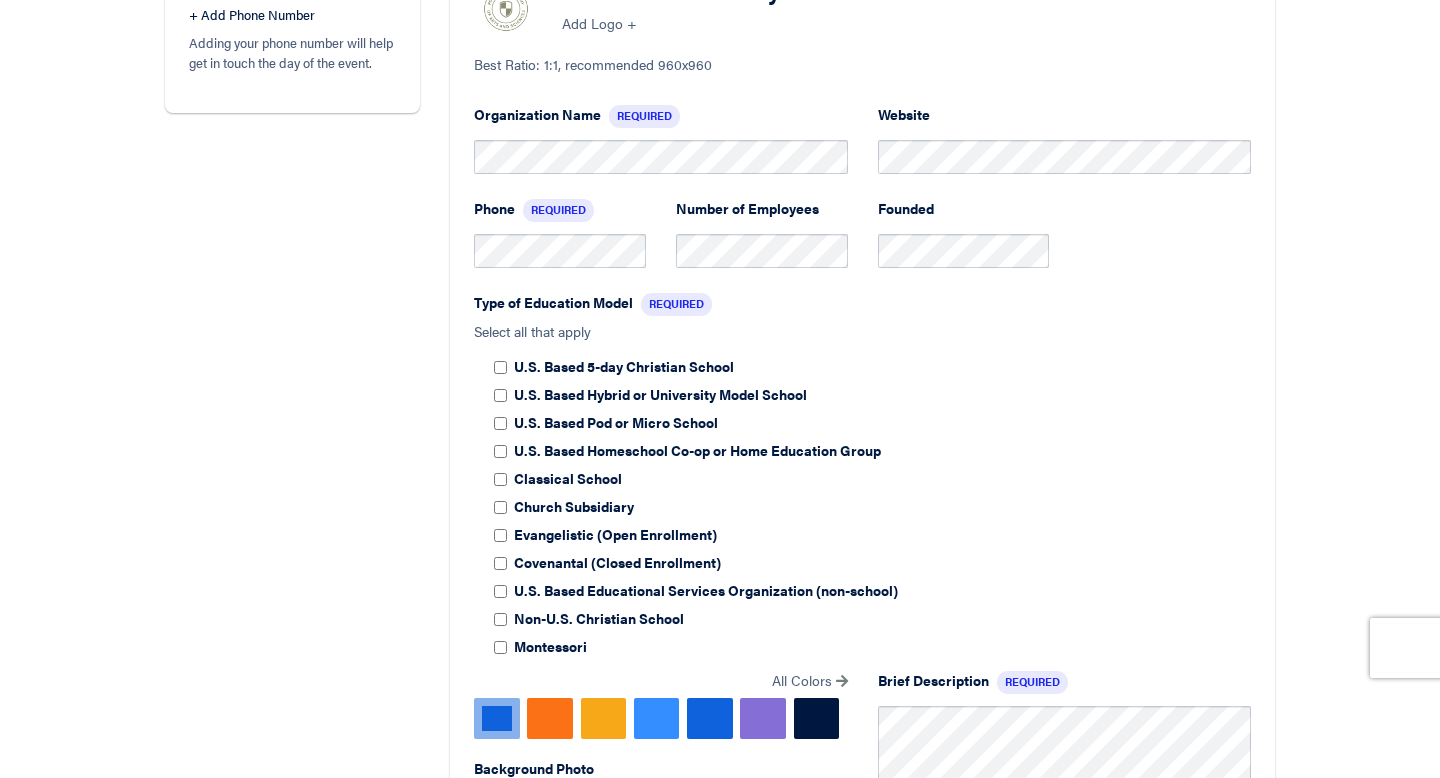 click on "U.S. Based 5-day Christian School" at bounding box center (882, 366) 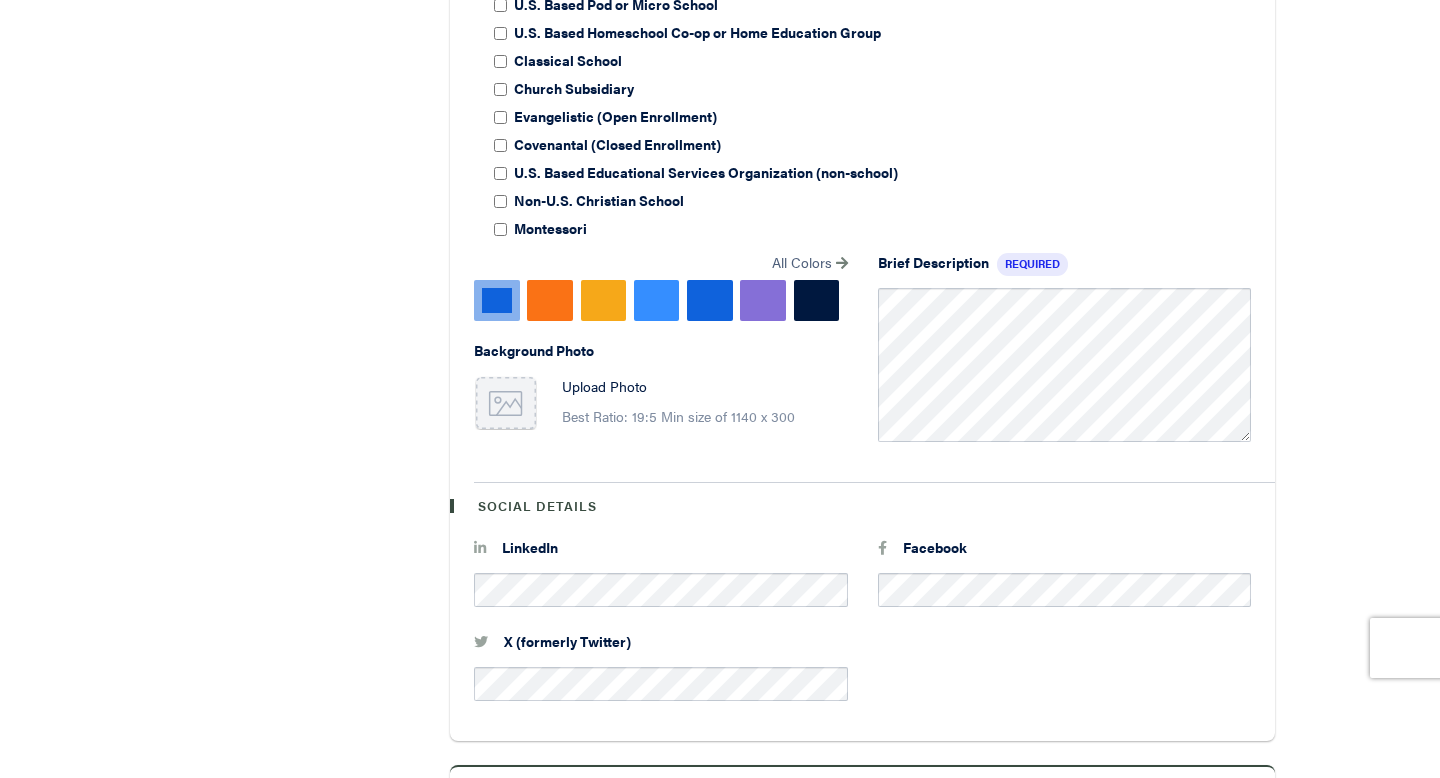 scroll, scrollTop: 907, scrollLeft: 0, axis: vertical 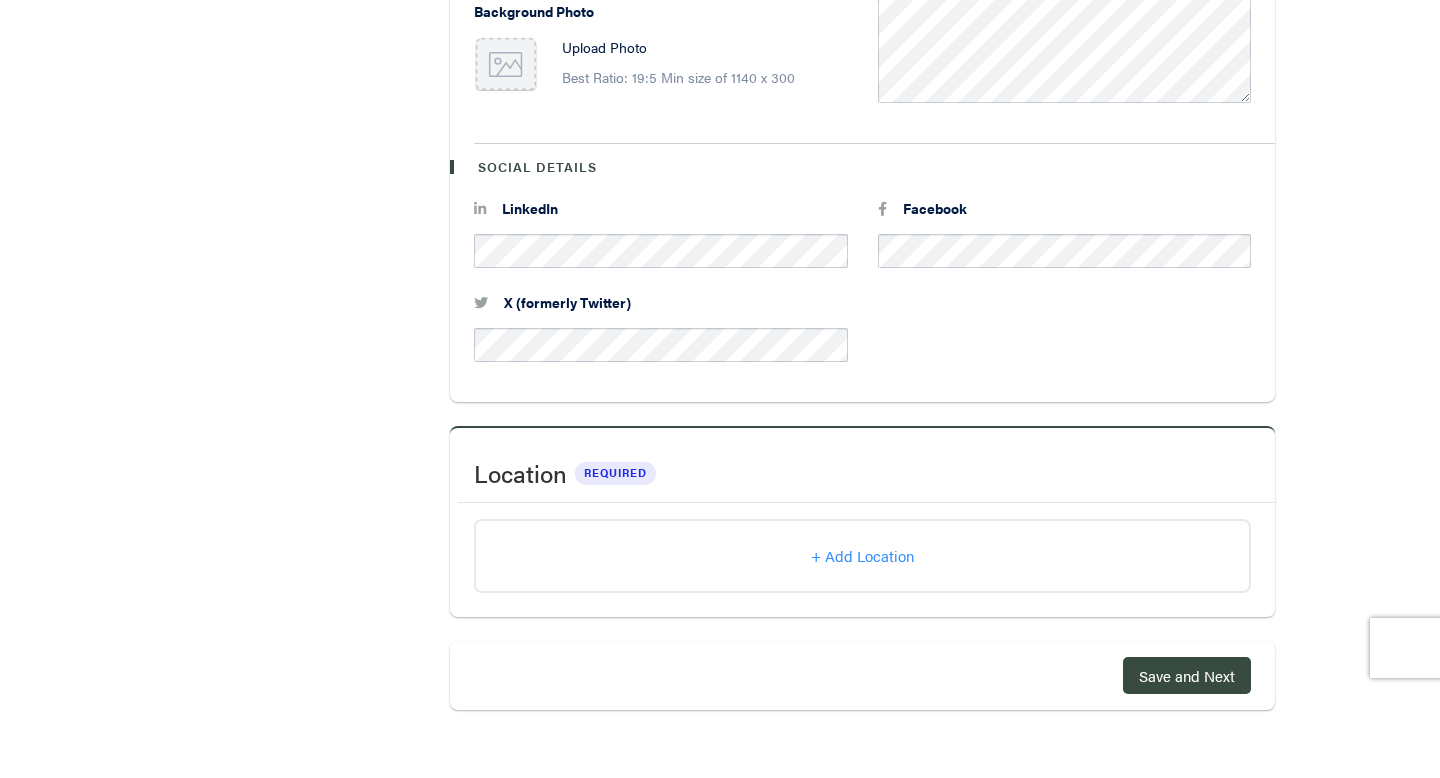 click on "+ Add Location" at bounding box center (862, 555) 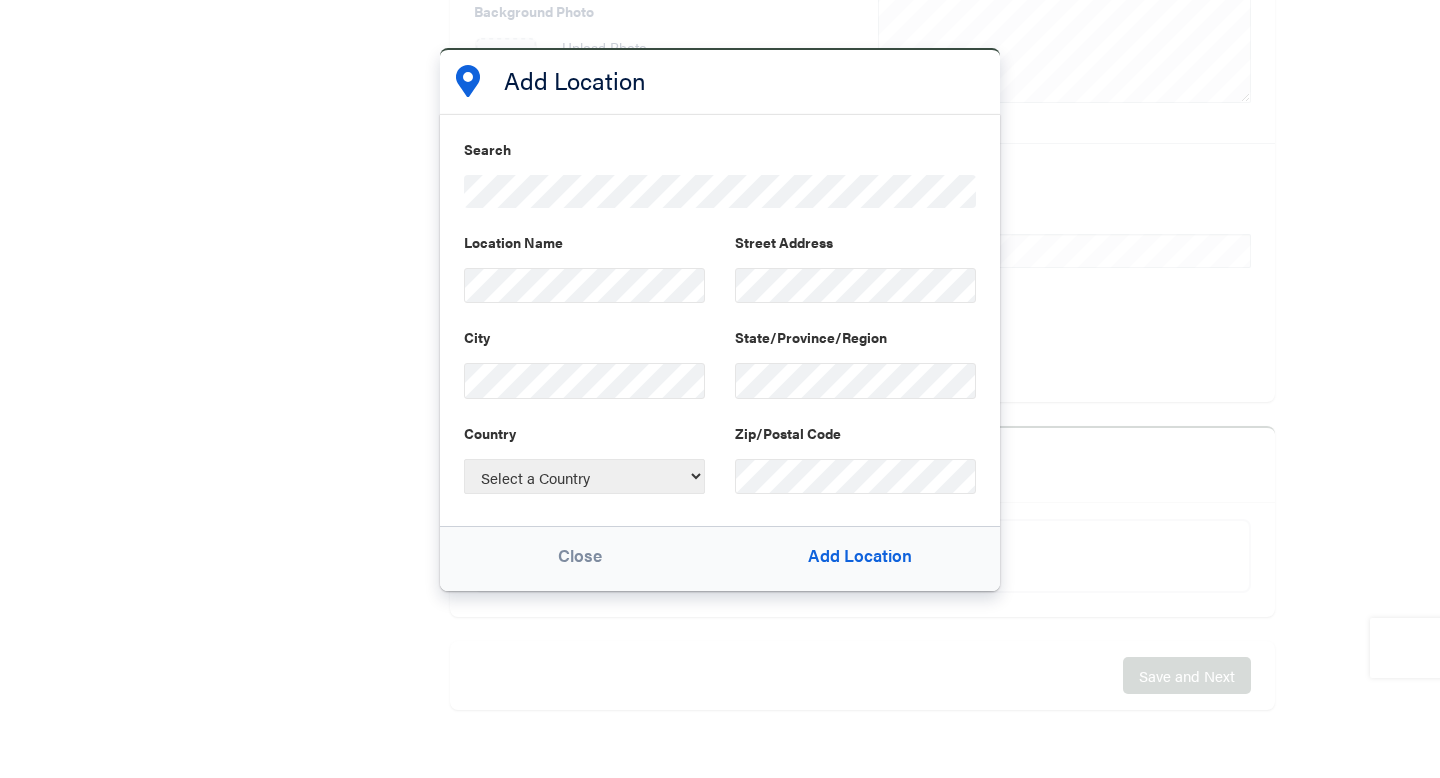 click on "City" at bounding box center (584, 267) 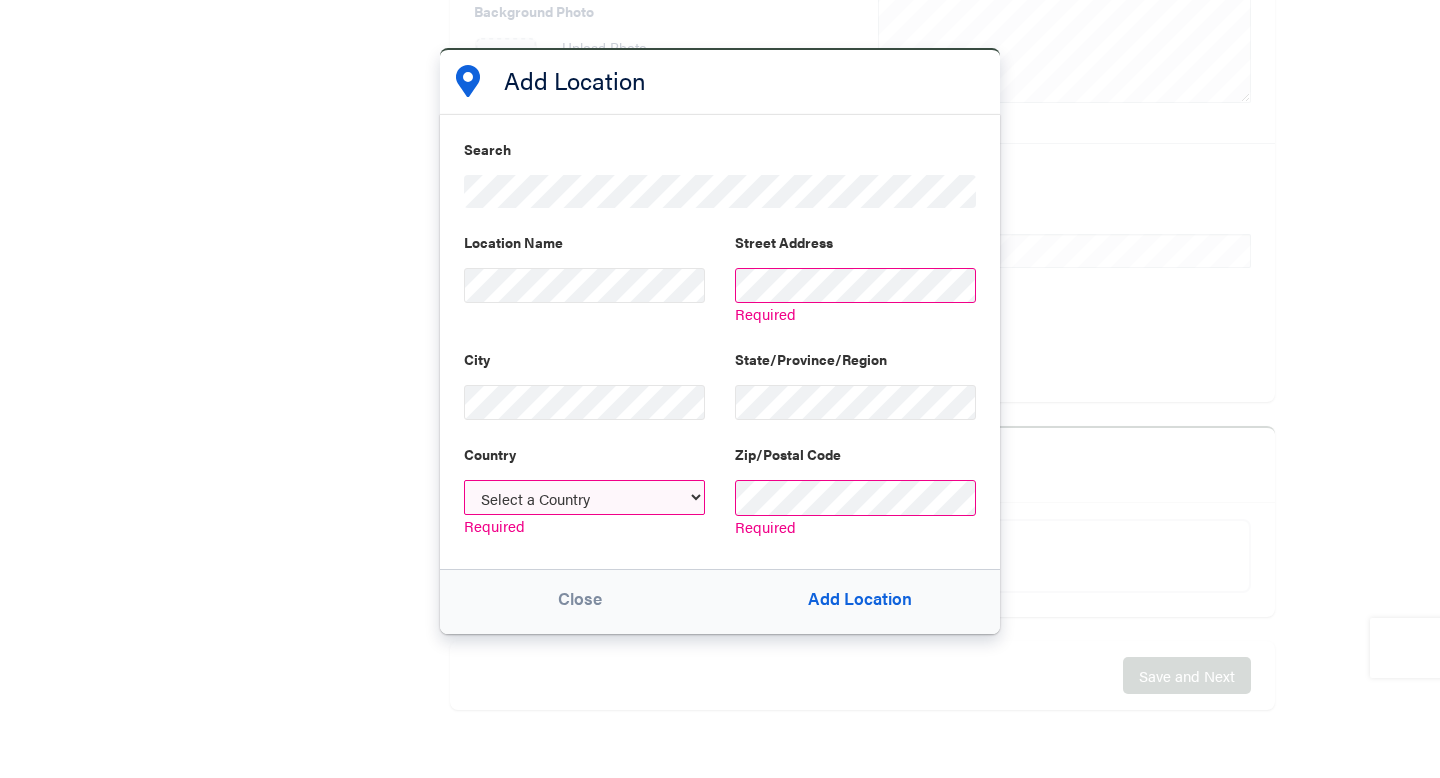 click on "Close" at bounding box center [580, 602] 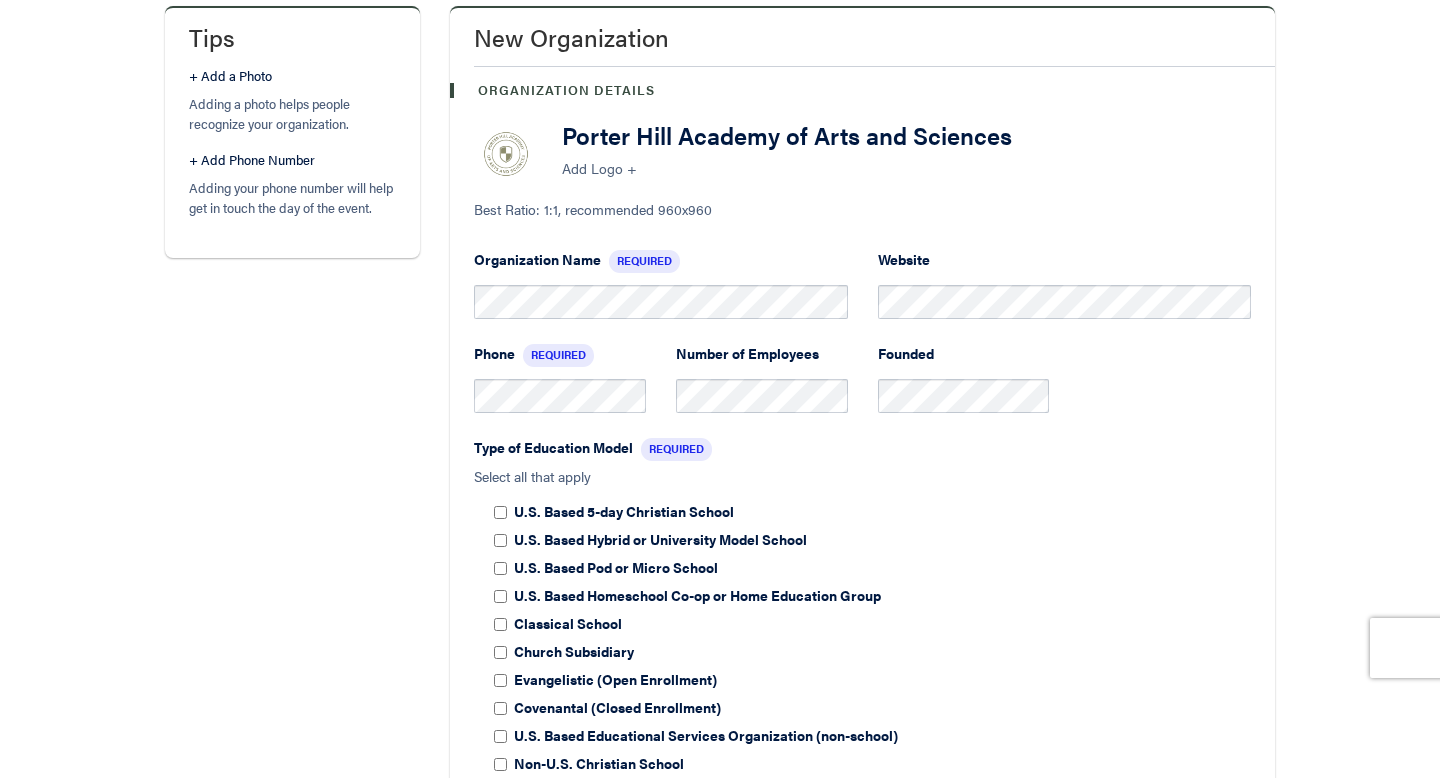 scroll, scrollTop: 383, scrollLeft: 0, axis: vertical 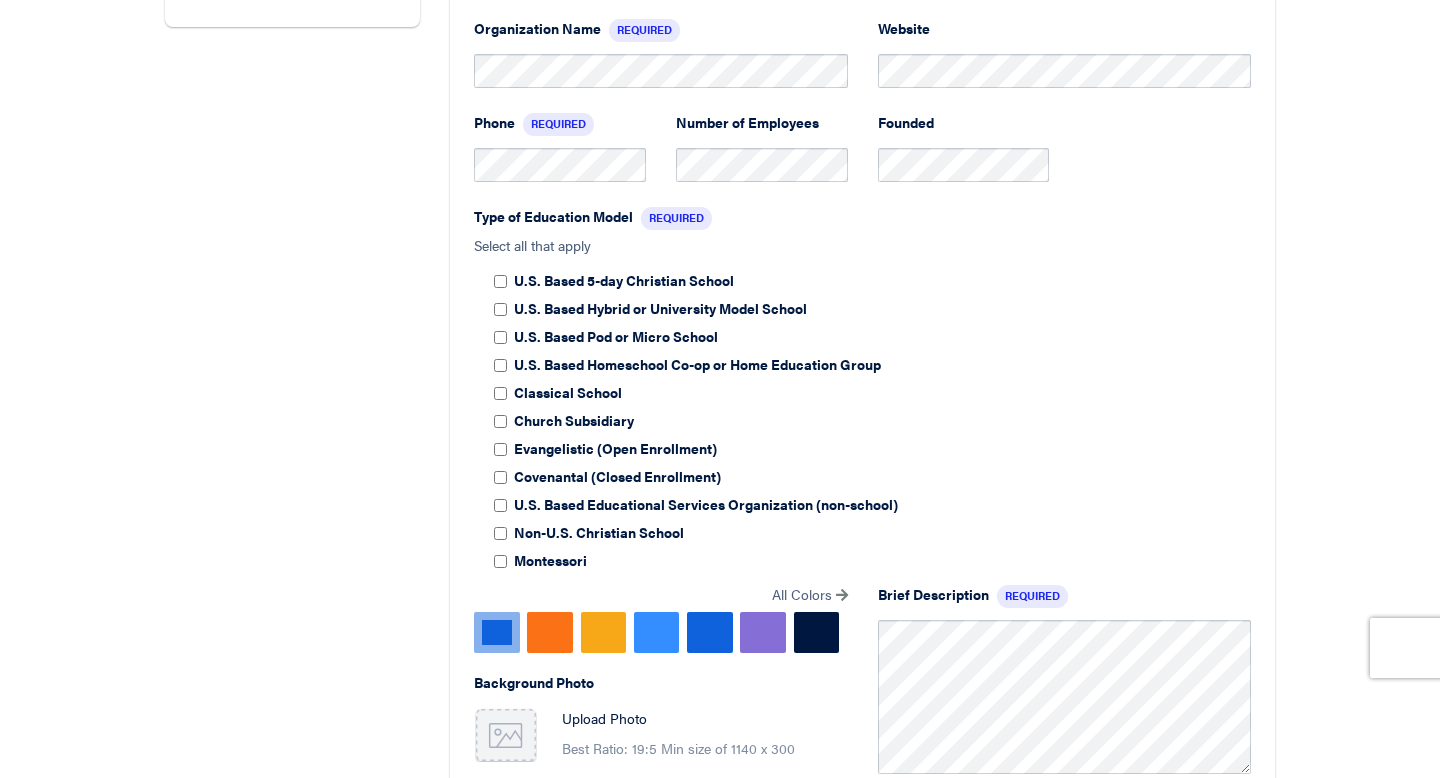 click on "Brief Description" at bounding box center (537, 36) 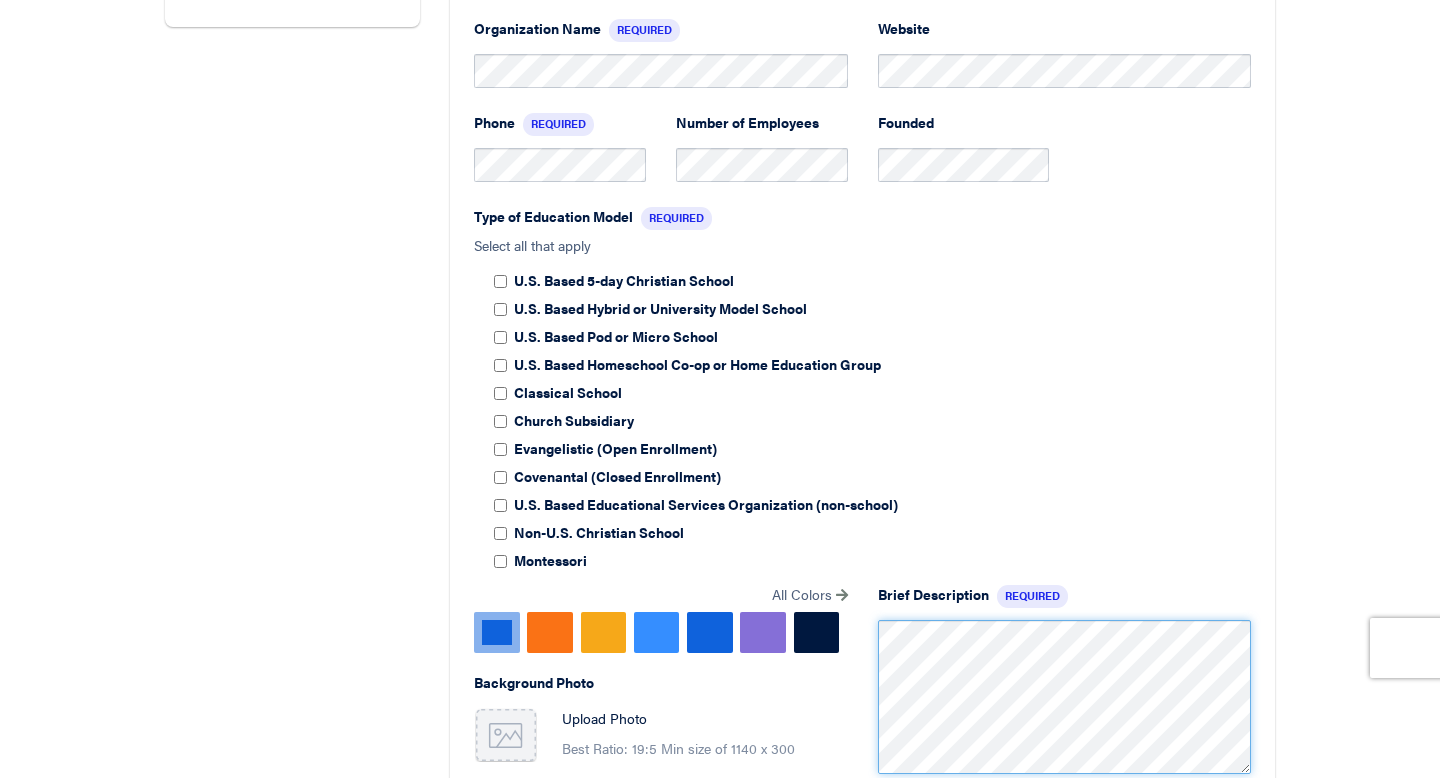 scroll, scrollTop: 60, scrollLeft: 0, axis: vertical 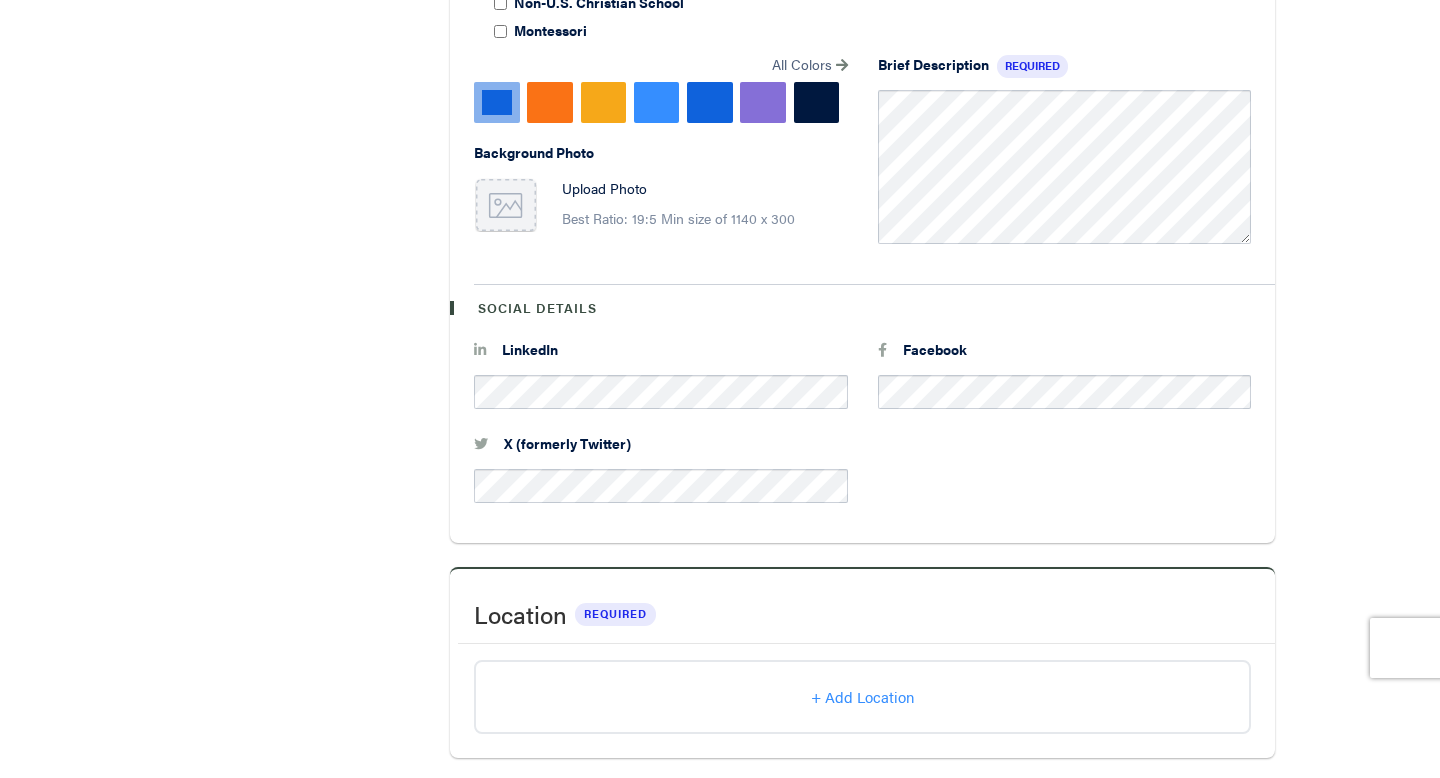 click on "+ Add Location" at bounding box center [862, 696] 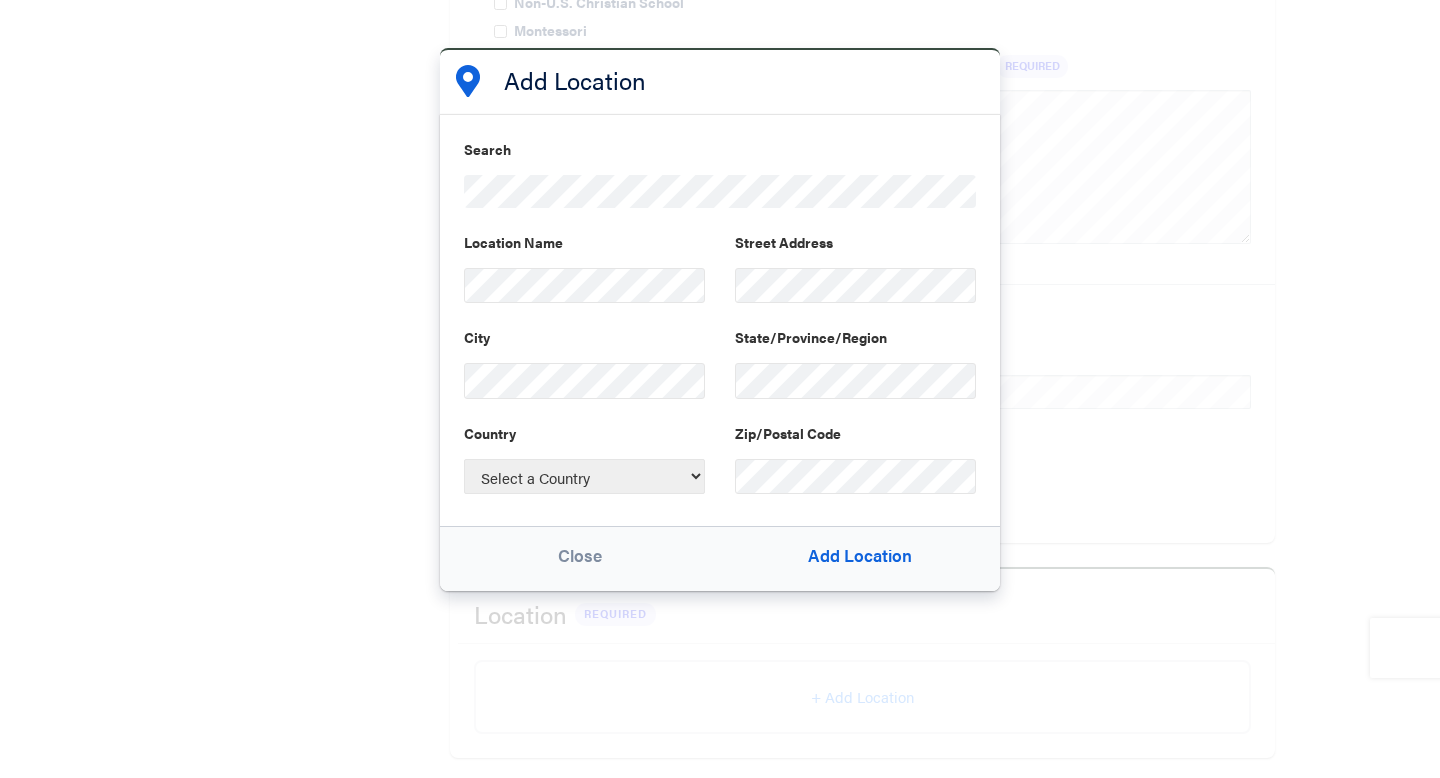 click on "Close" at bounding box center (580, 559) 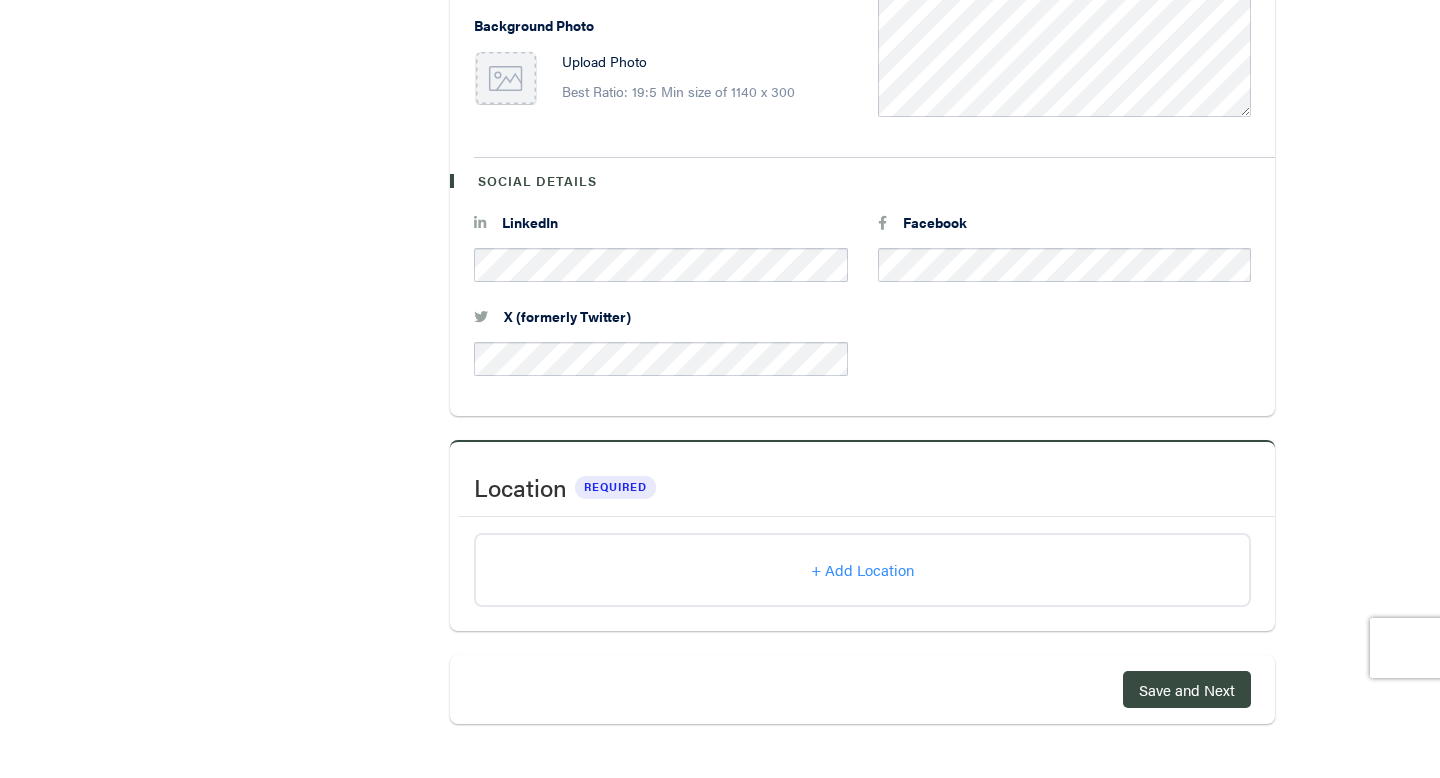 scroll, scrollTop: 1316, scrollLeft: 0, axis: vertical 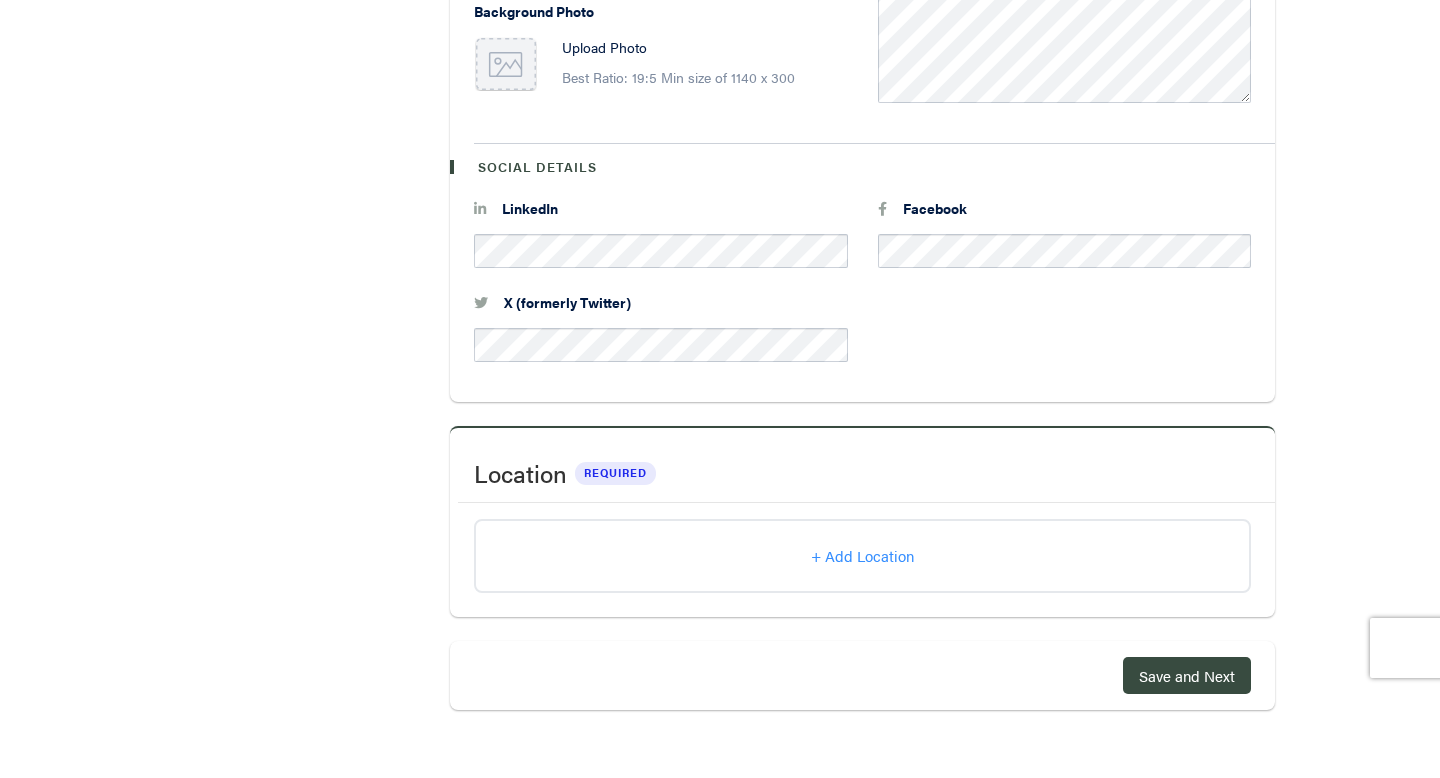 click on "+ Add Location" at bounding box center (862, 555) 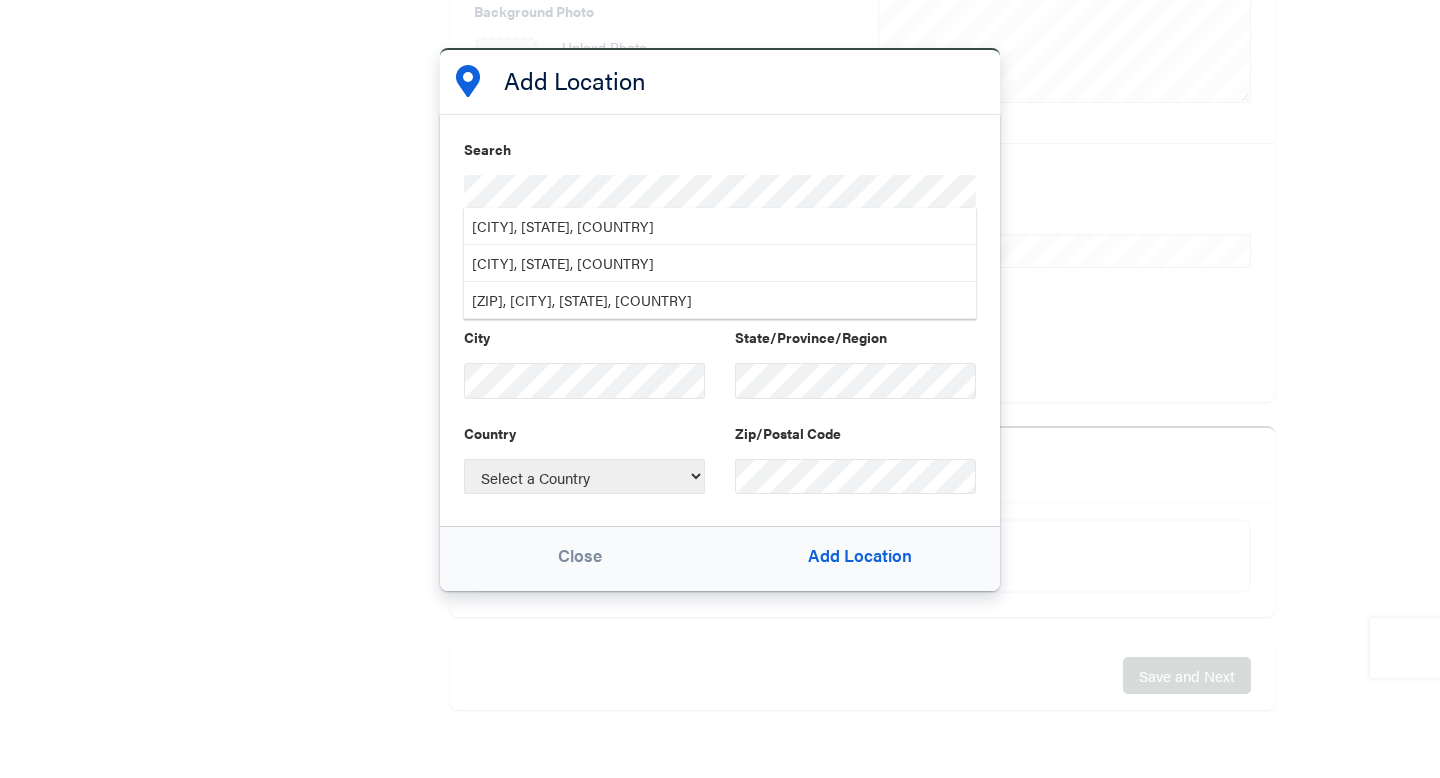 click on "[CITY], [STATE], [COUNTRY]" at bounding box center (720, 226) 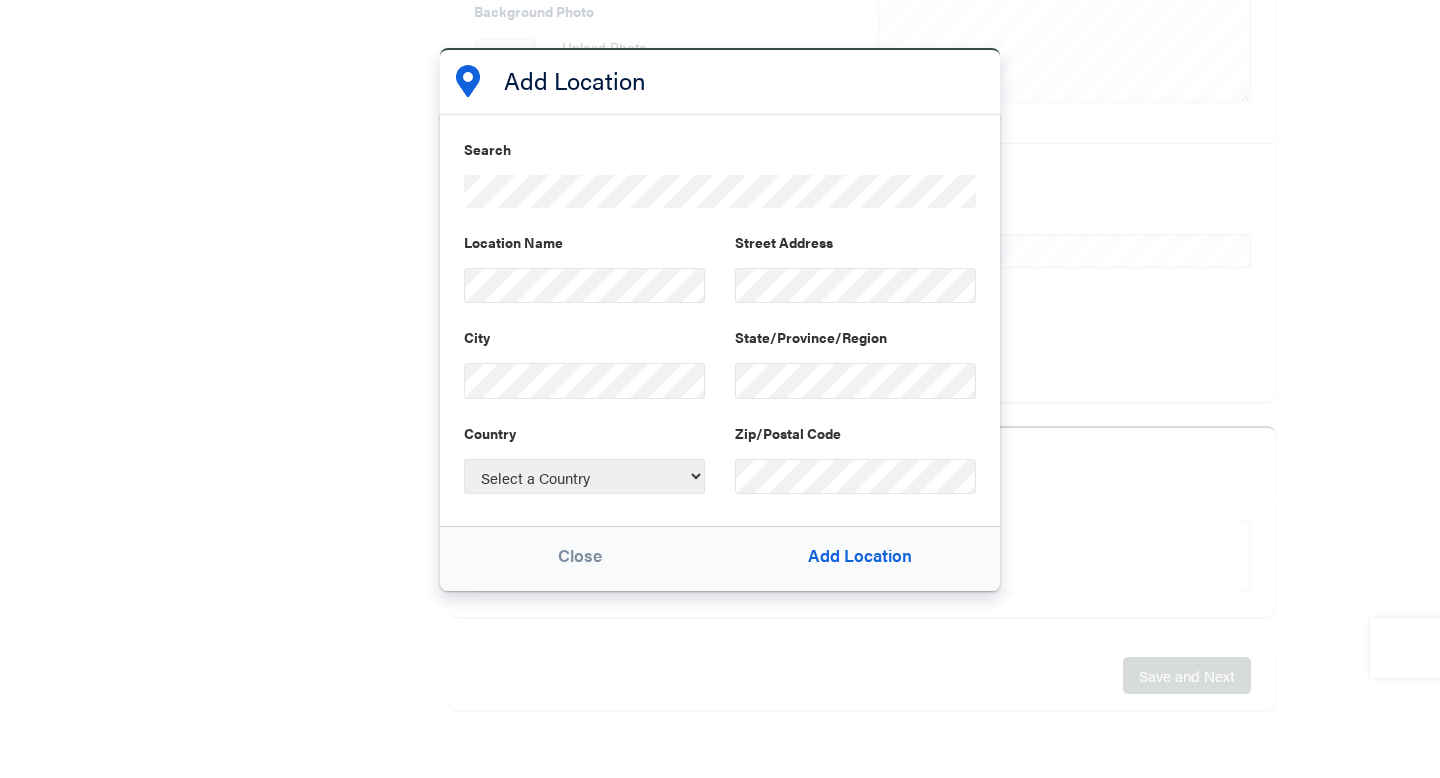 click on "Add Location" at bounding box center [860, 559] 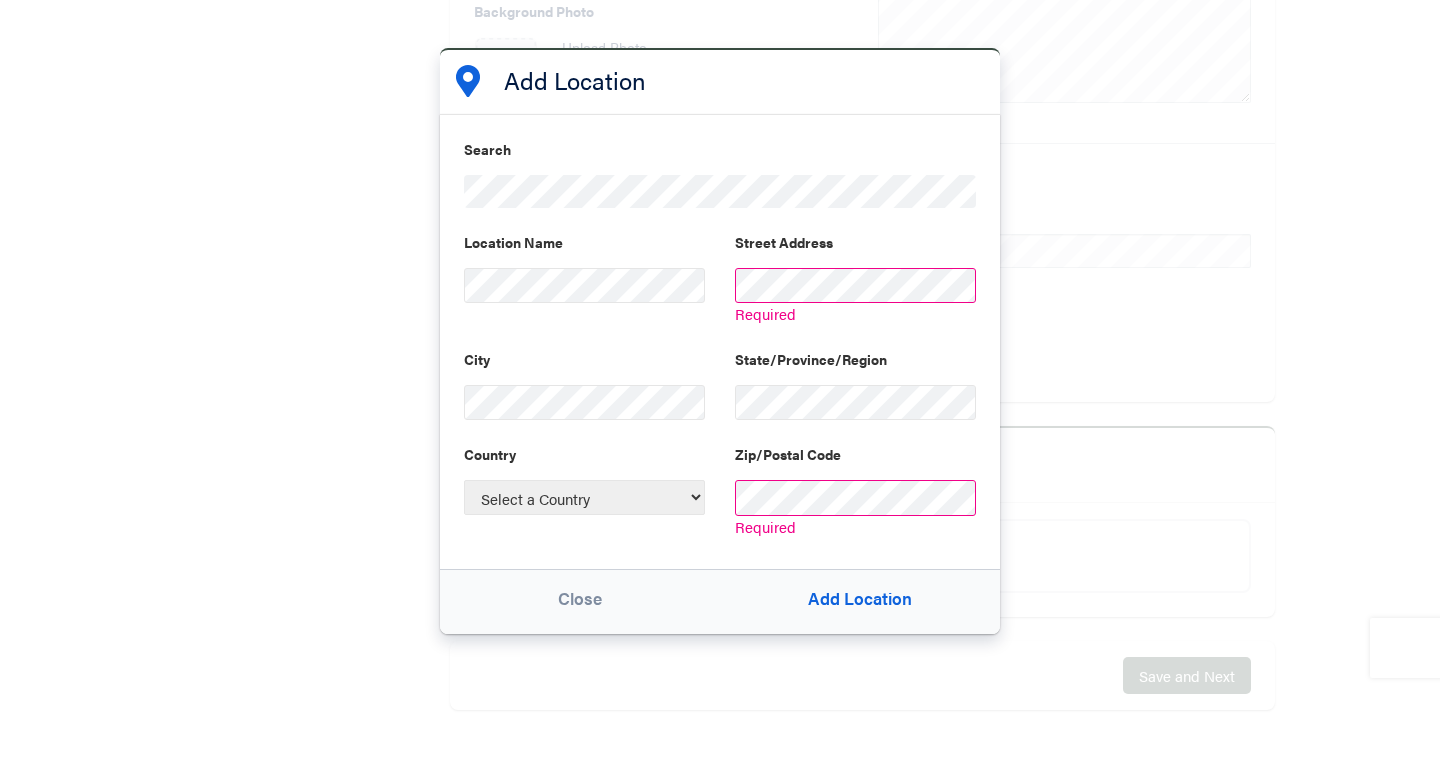 scroll, scrollTop: 0, scrollLeft: 184, axis: horizontal 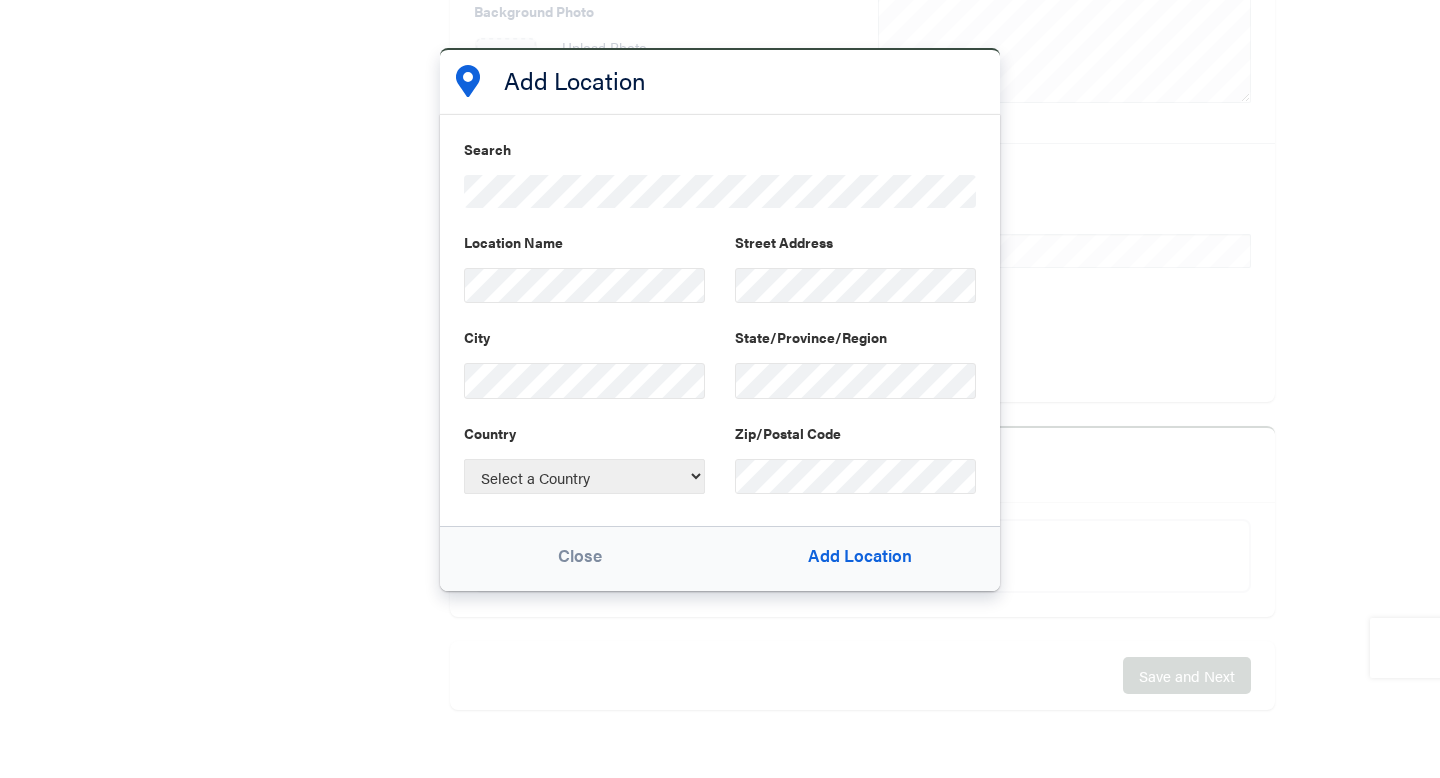 click on "× Add Location Search Location Name Street Address City State/Province/Region Country Select a Country United States Andorra United Arab Emirates Afghanistan Antigua and Barbuda Anguilla Albania Armenia Angola Antarctica Argentina American Samoa Austria Australia Aruba Åland Islands Azerbaijan Bosnia and Herzegovina Barbados Bangladesh Belgium Burkina Faso Bulgaria Bahrain Burundi Benin Saint Barthélemy Bermuda Brunei Darussalam Bolivia, Plurinational State of Bonaire, Sint Eustatius and Saba Brazil Bahamas Bhutan Bouvet Island Botswana Belarus Belize Canada Cocos (Keeling) Islands Congo, The Democratic Republic of the [COUNTRY] Central African Republic Congo Switzerland Côte d'Ivoire Cook Islands Chile Cameroon China Colombia Costa Rica Cuba Cabo Verde Curaçao Christmas Island Cyprus Czechia Germany Djibouti Denmark Dominica Dominican Republic Algeria Ecuador Estonia Egypt Western Sahara Eritrea Spain Ethiopia Finland Fiji Falkland Islands (Malvinas) Micronesia, Federated States of Faroe Islands France Gabon Guam" at bounding box center [720, 389] 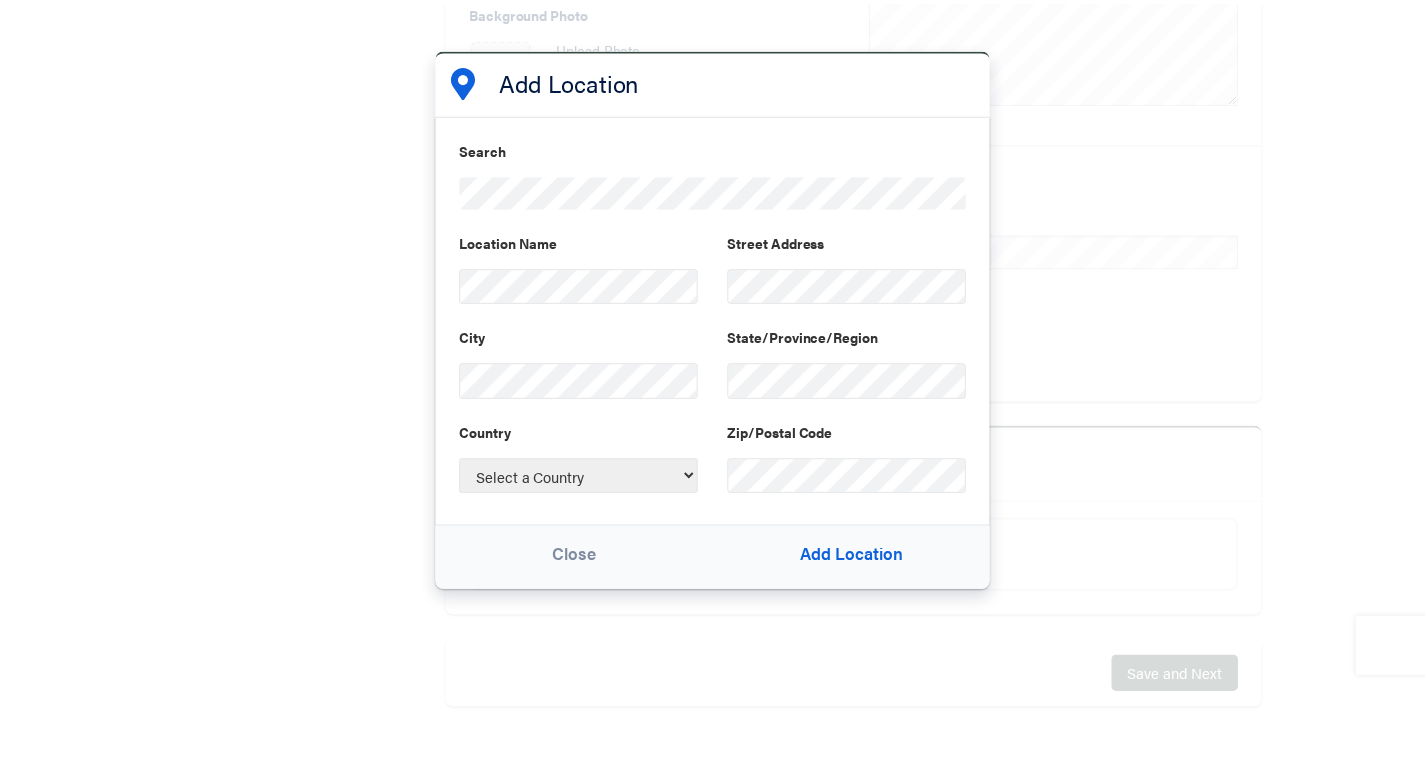 scroll, scrollTop: 0, scrollLeft: 0, axis: both 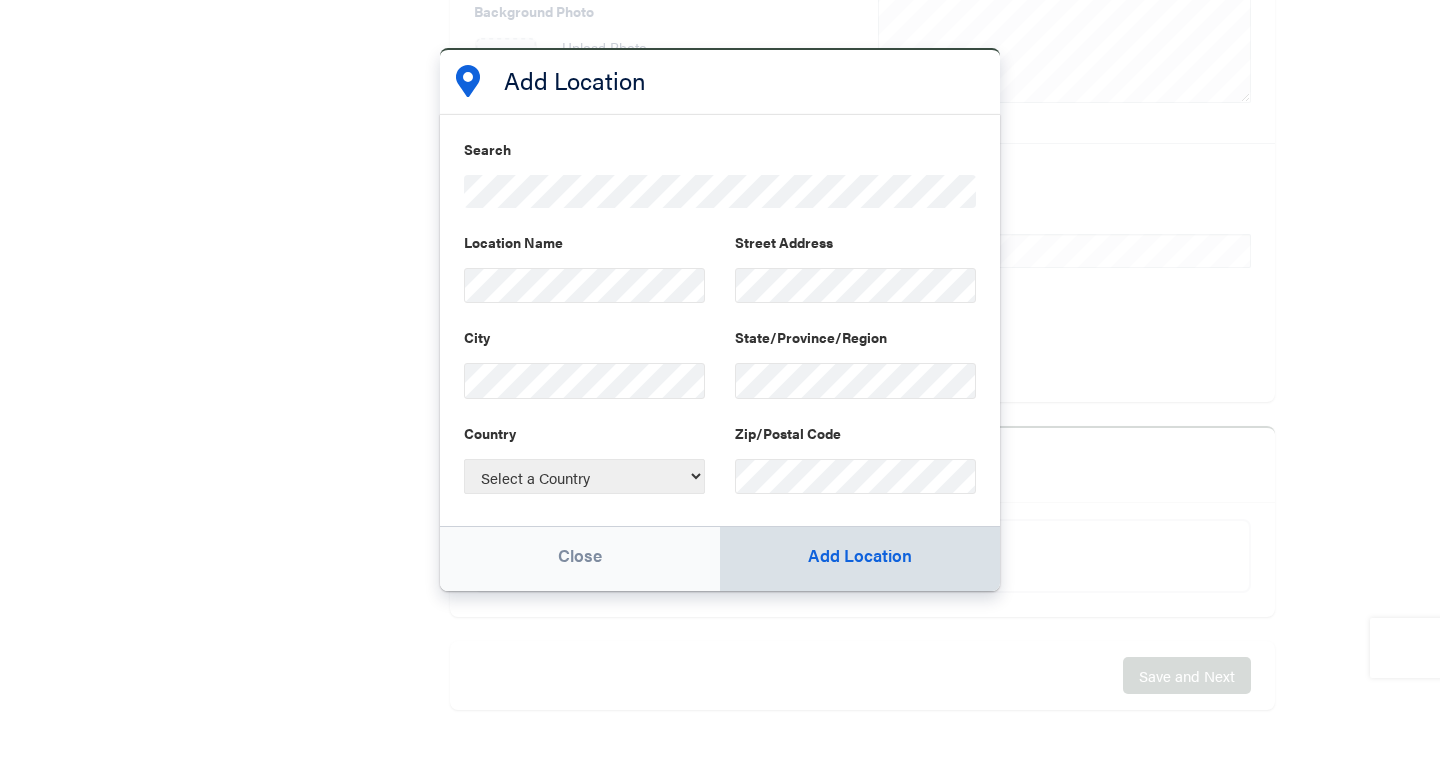 click on "Add Location" at bounding box center [860, 559] 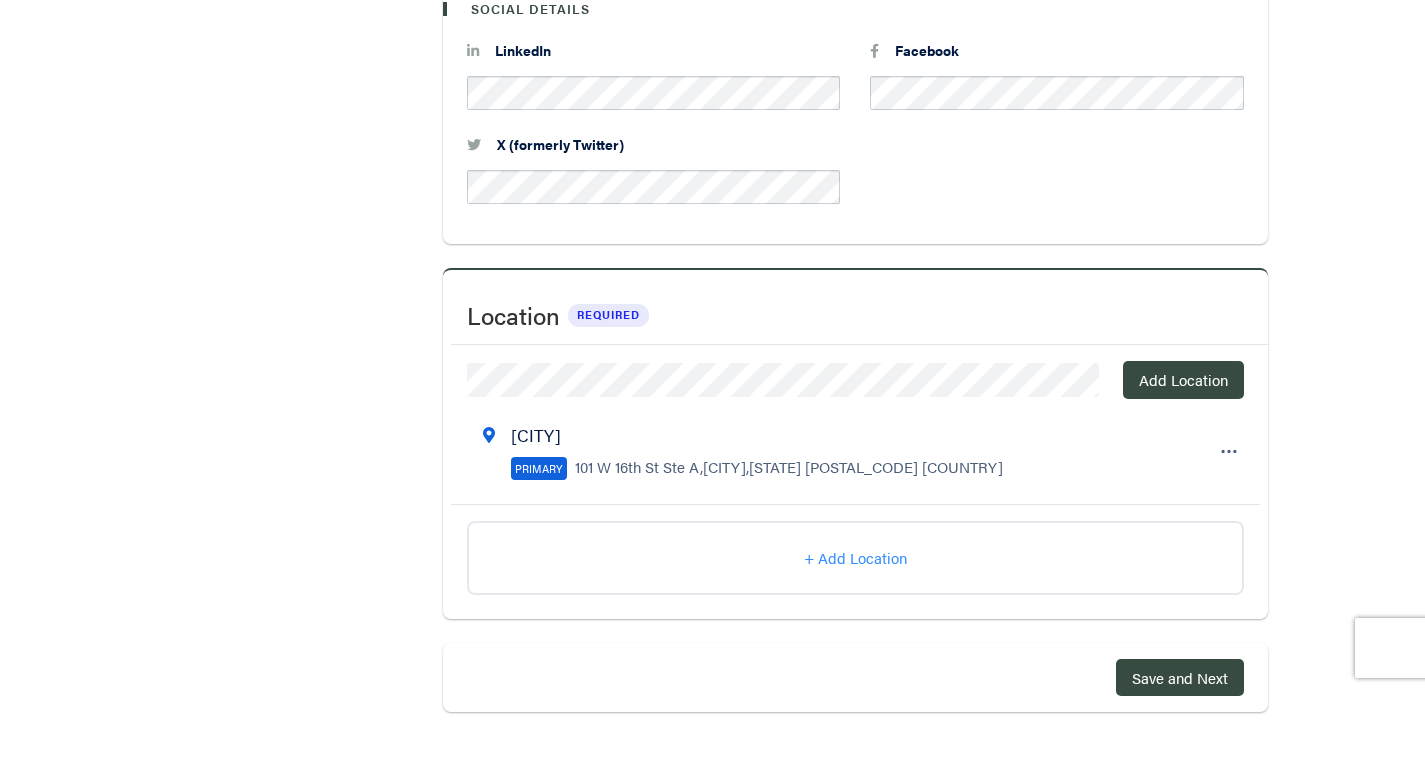 scroll, scrollTop: 1475, scrollLeft: 0, axis: vertical 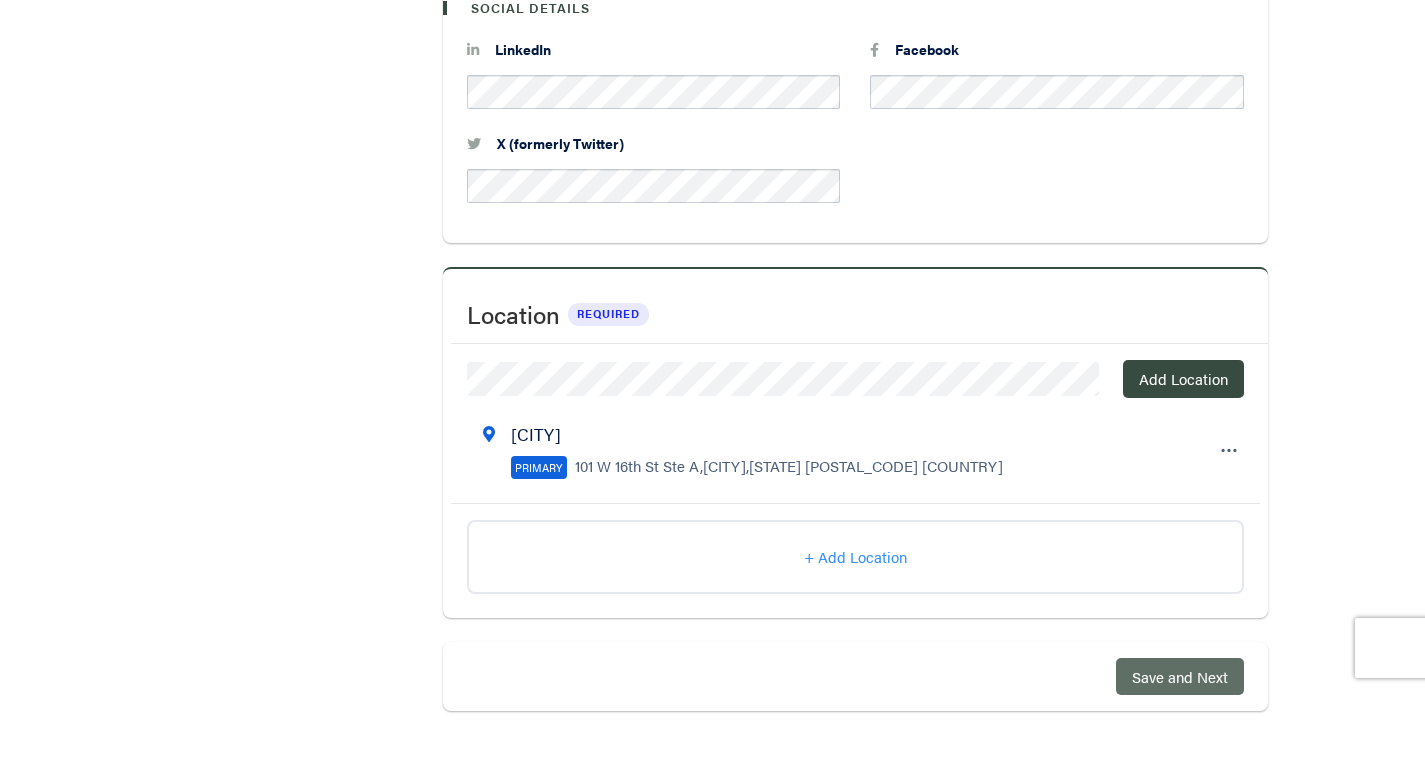 click on "Save and Next" at bounding box center (1180, 676) 